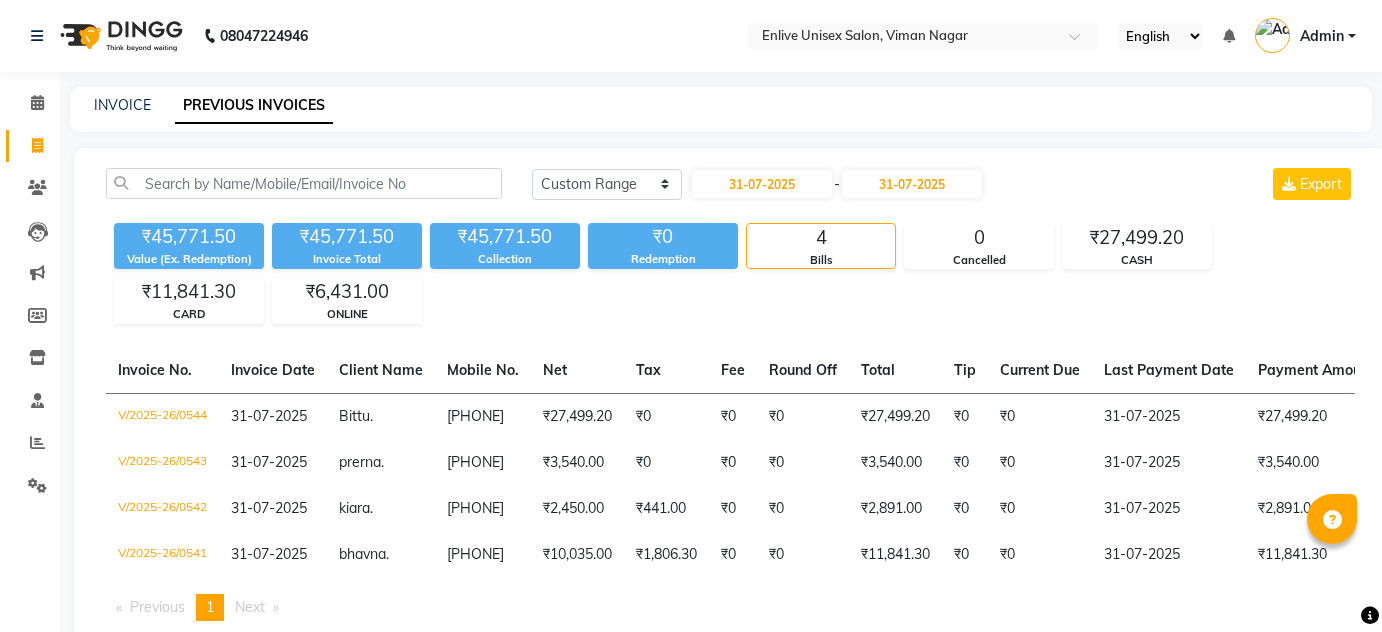 select on "range" 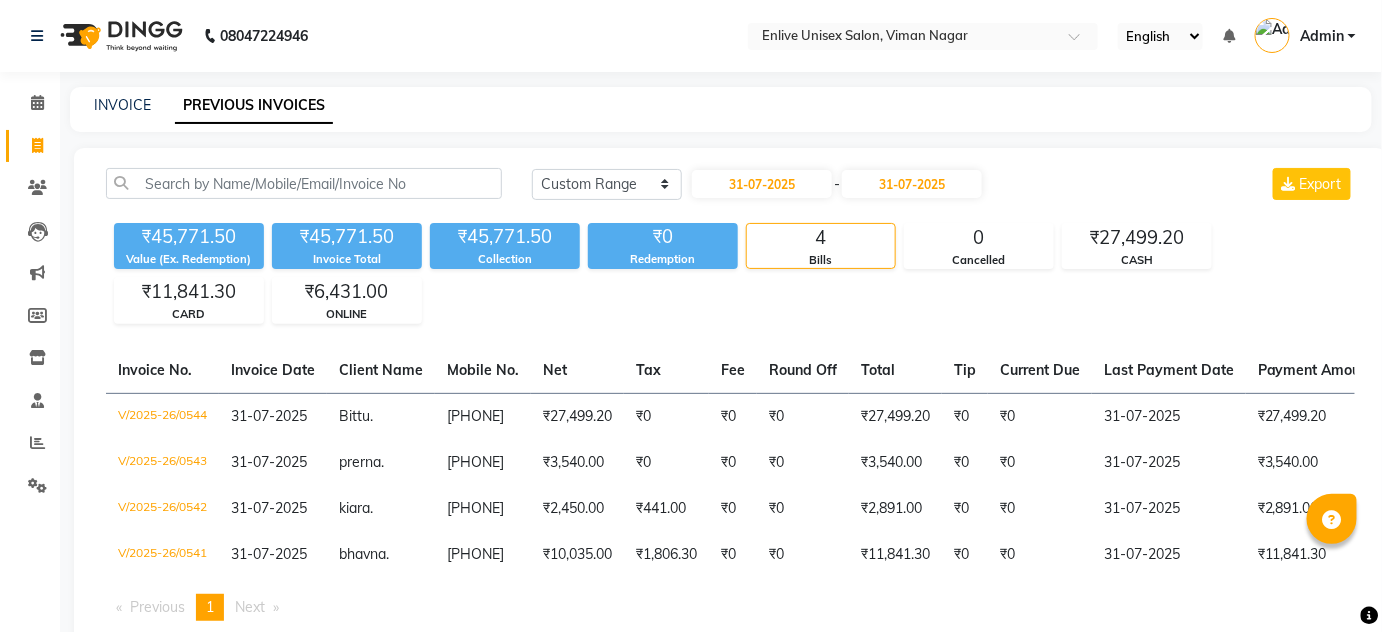scroll, scrollTop: 0, scrollLeft: 0, axis: both 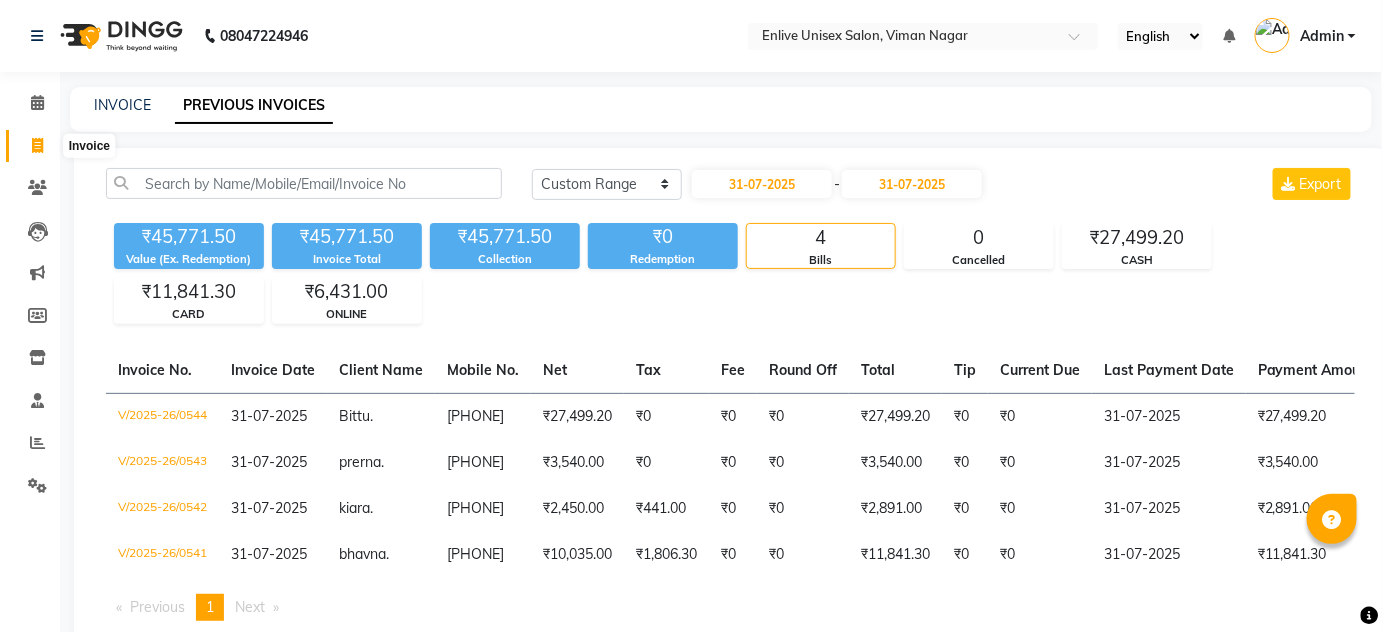 click 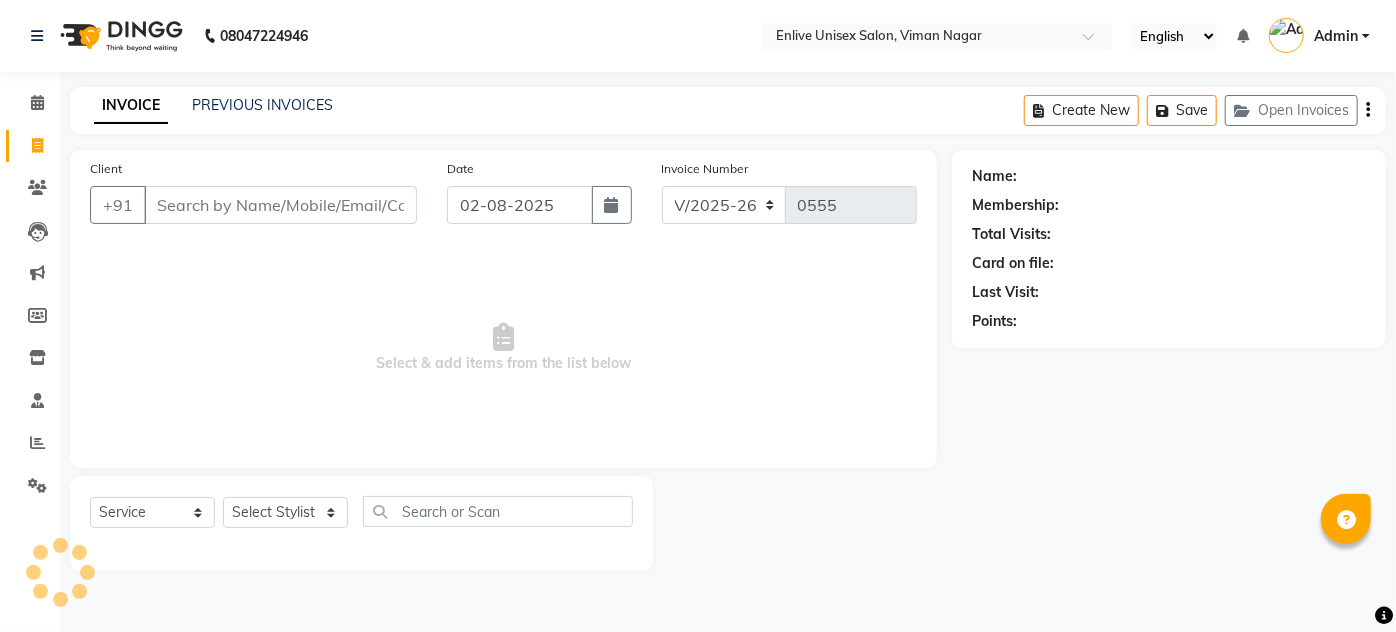 click on "Client" at bounding box center (280, 205) 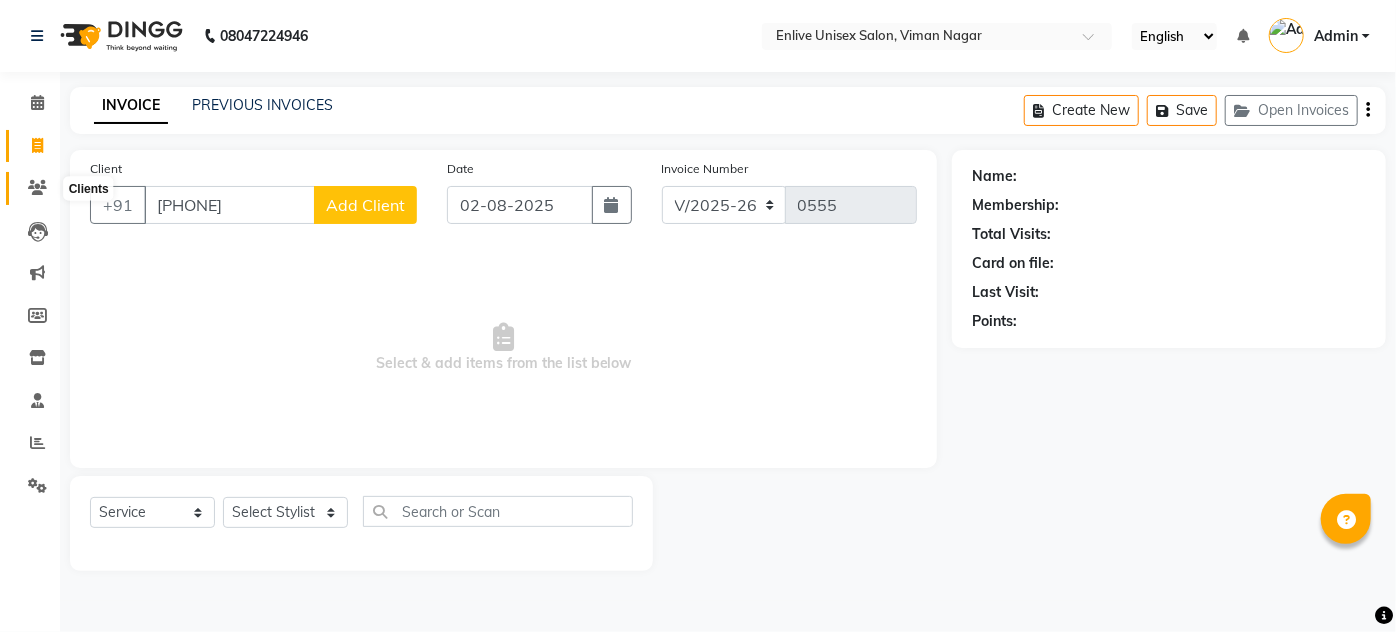 type on "[PHONE]" 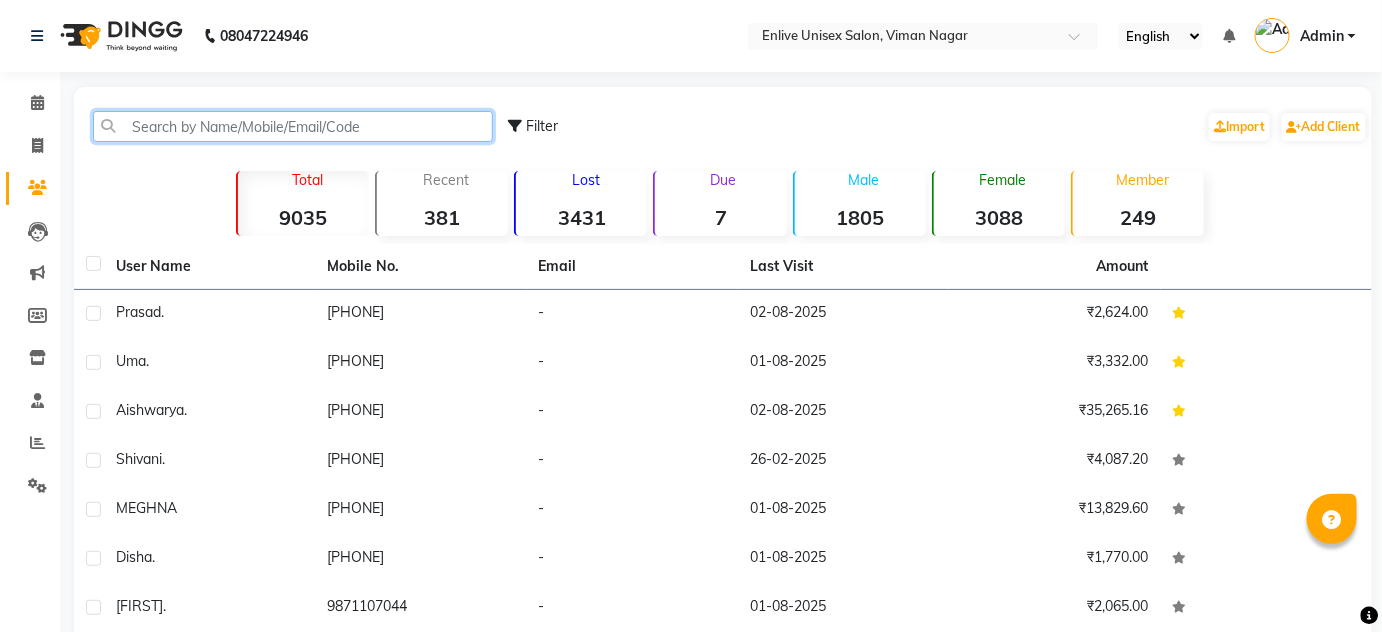 click 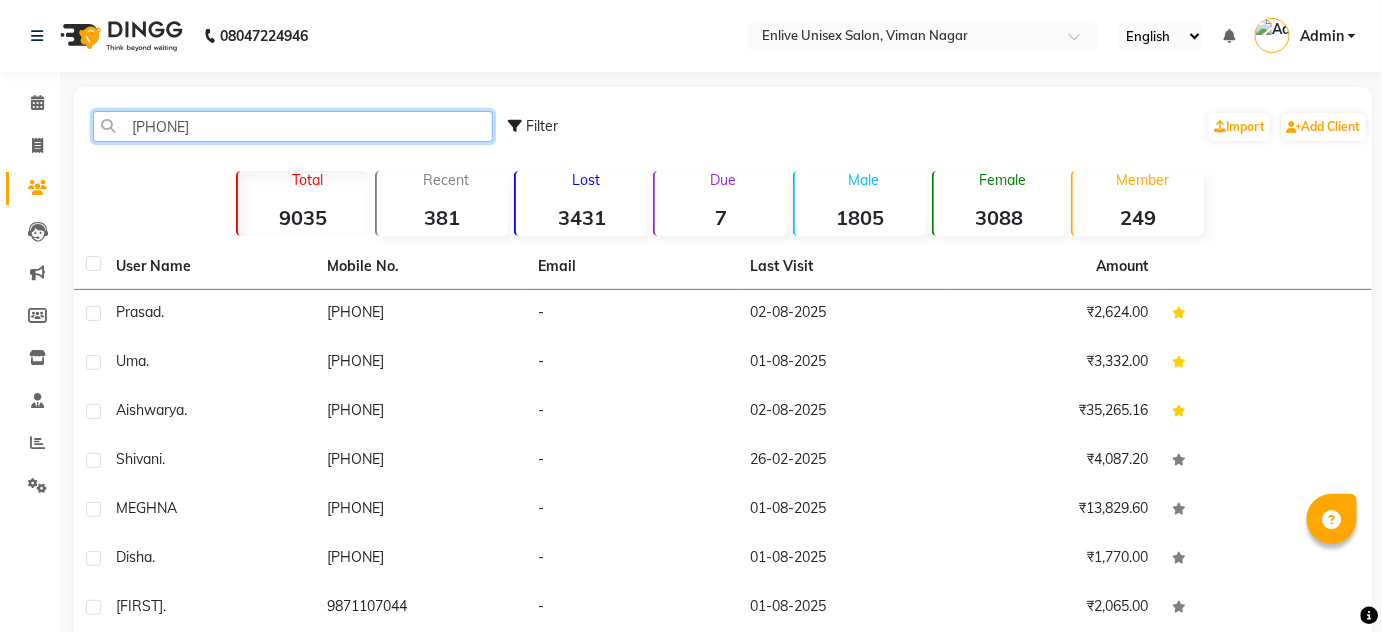 click on "[PHONE]" 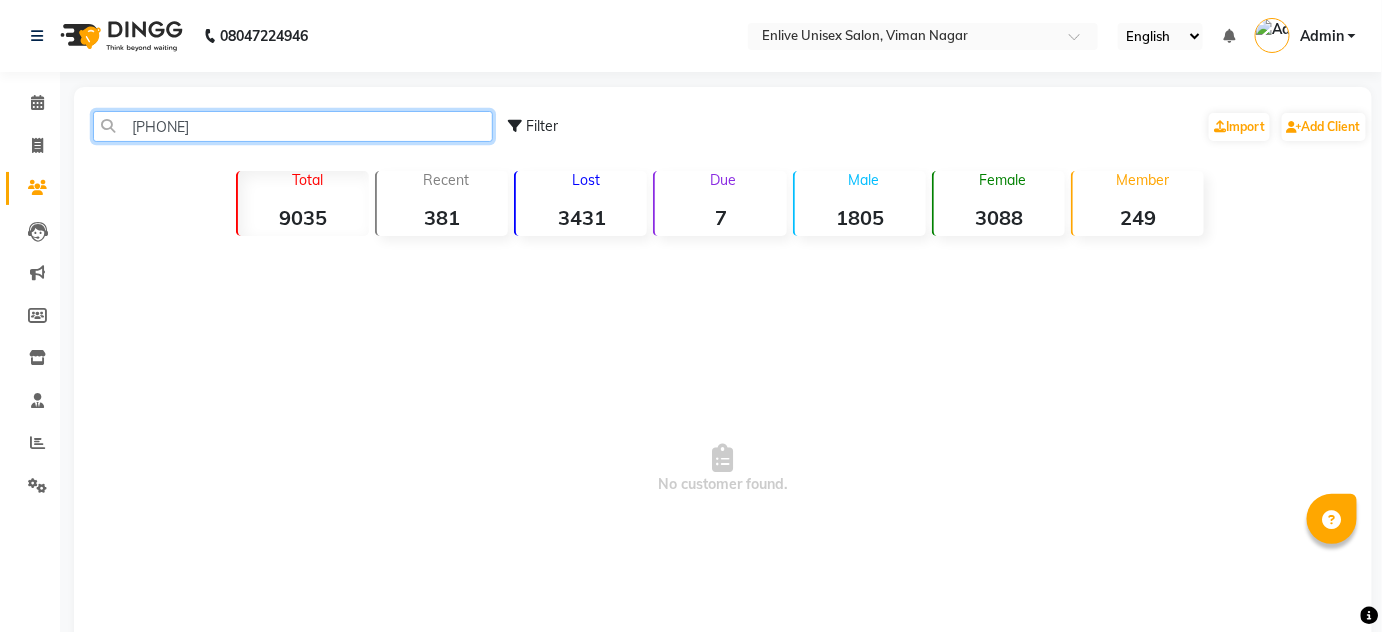 type on "[PHONE]" 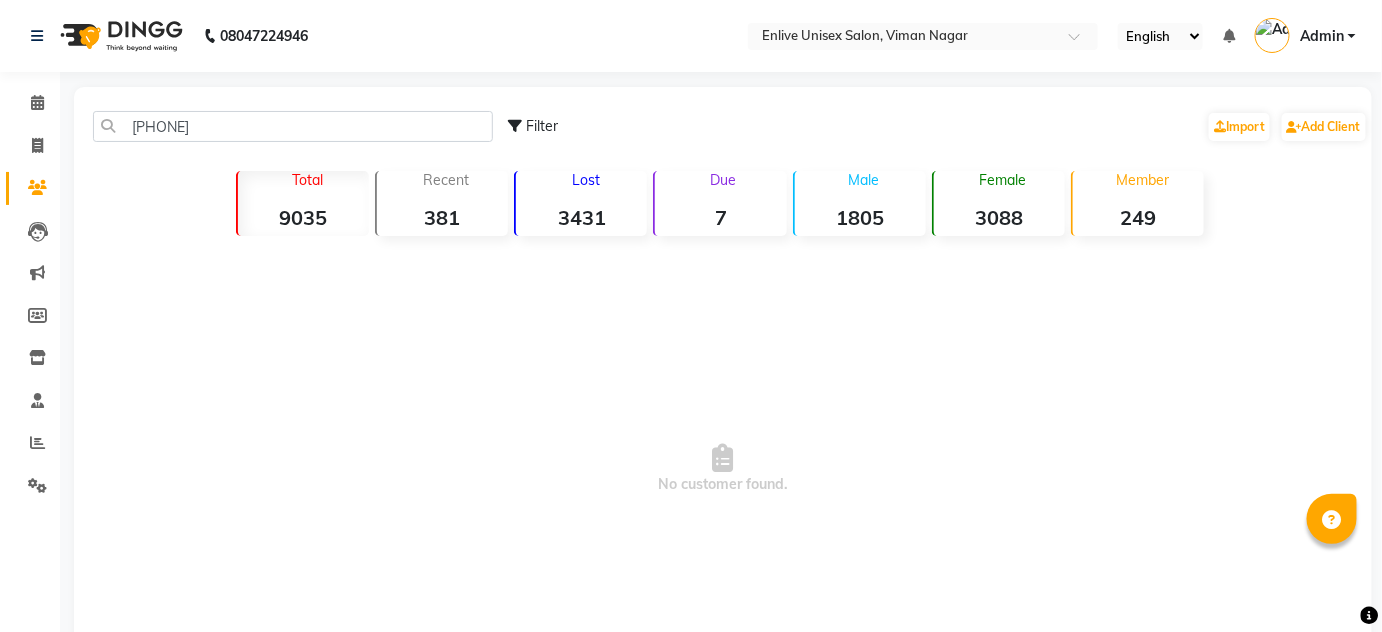 click on "No customer found." at bounding box center (723, 469) 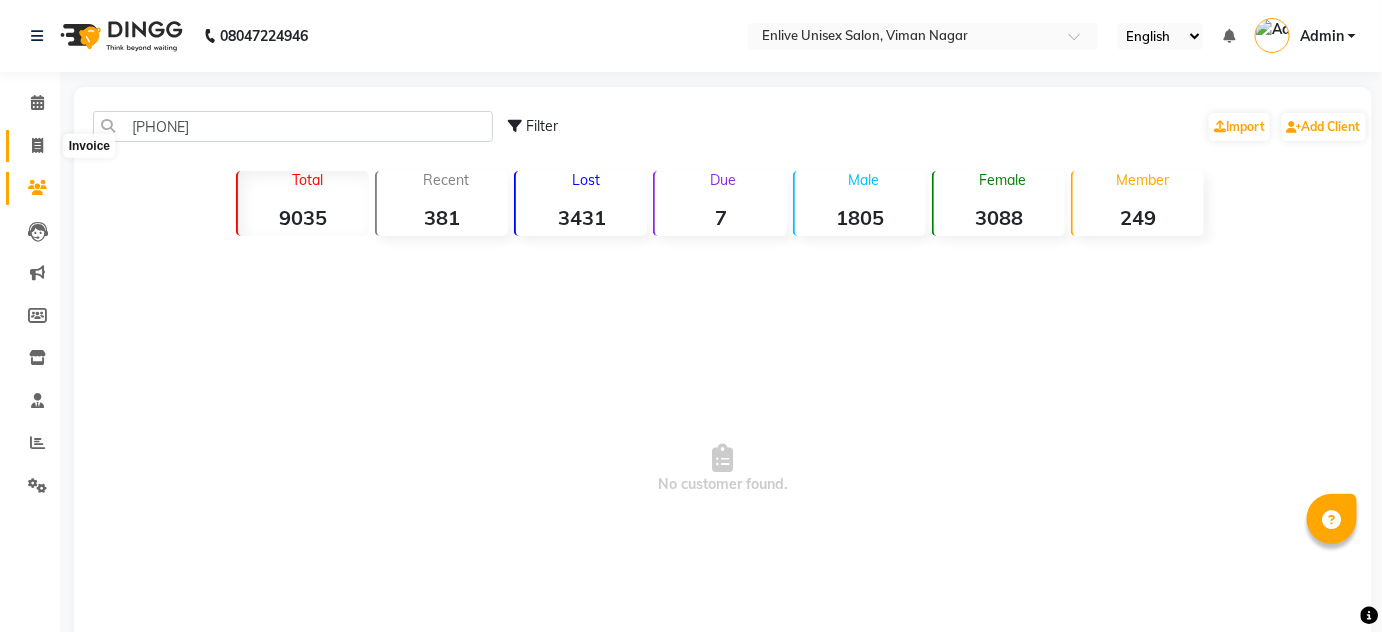 click 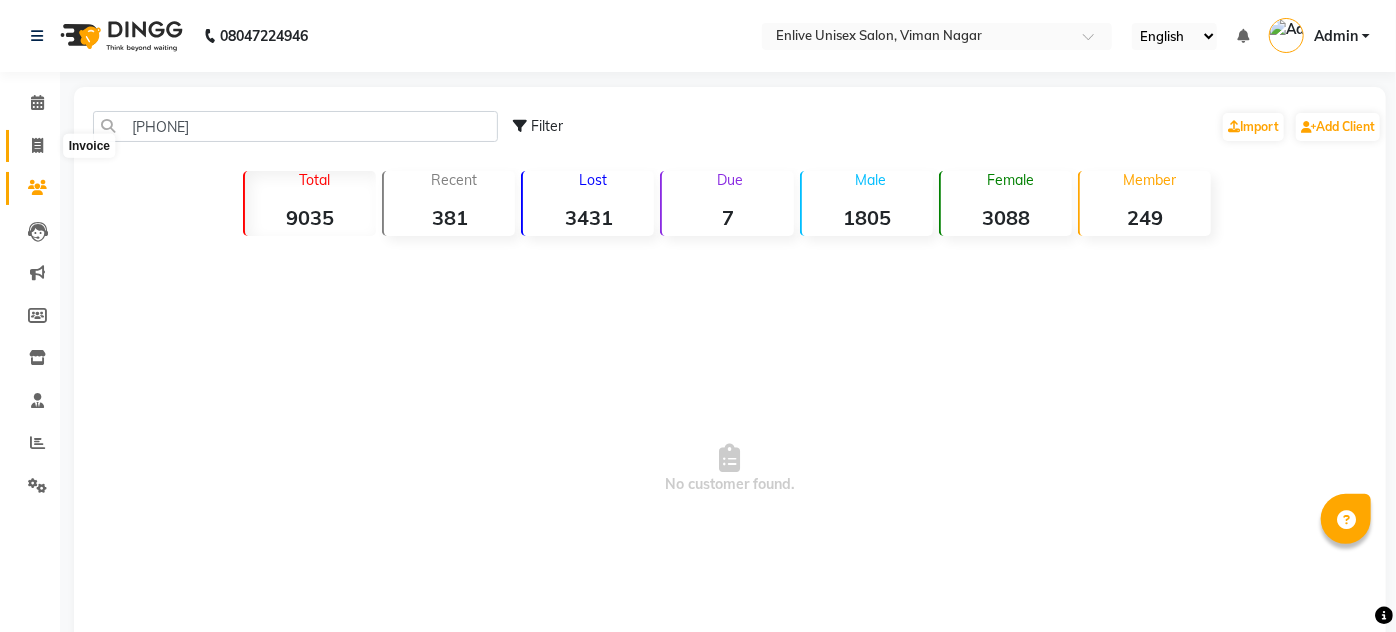 select on "service" 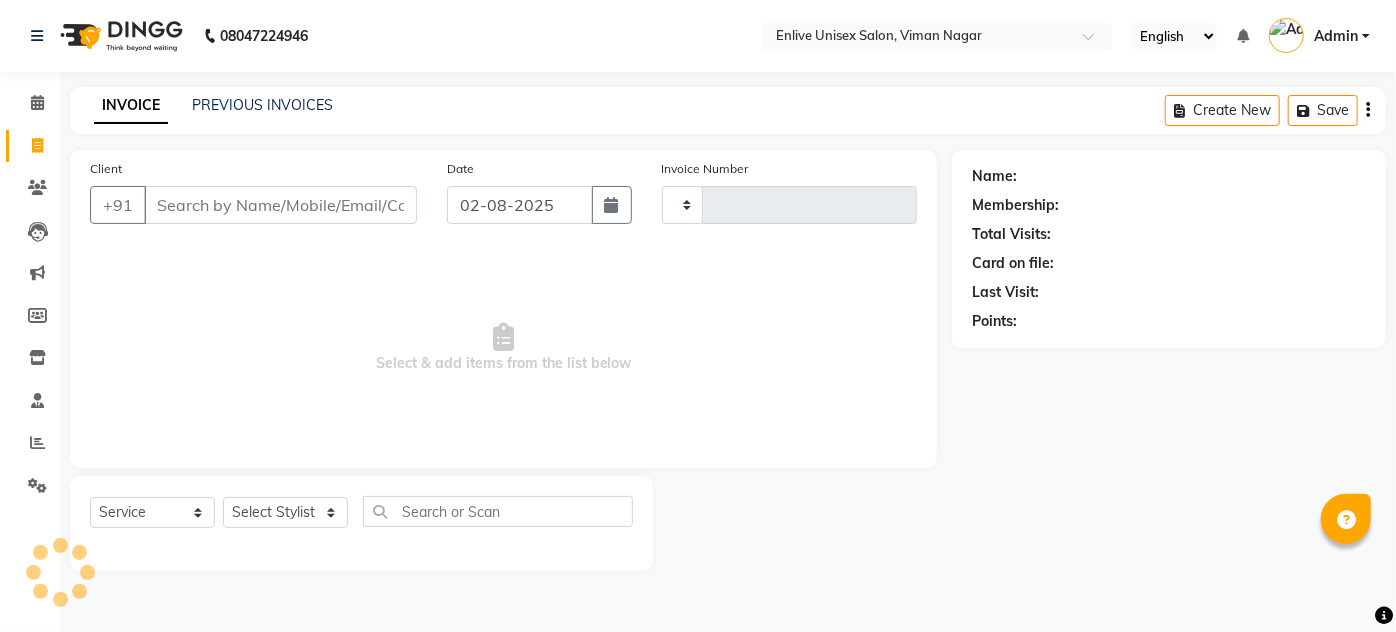 type on "0555" 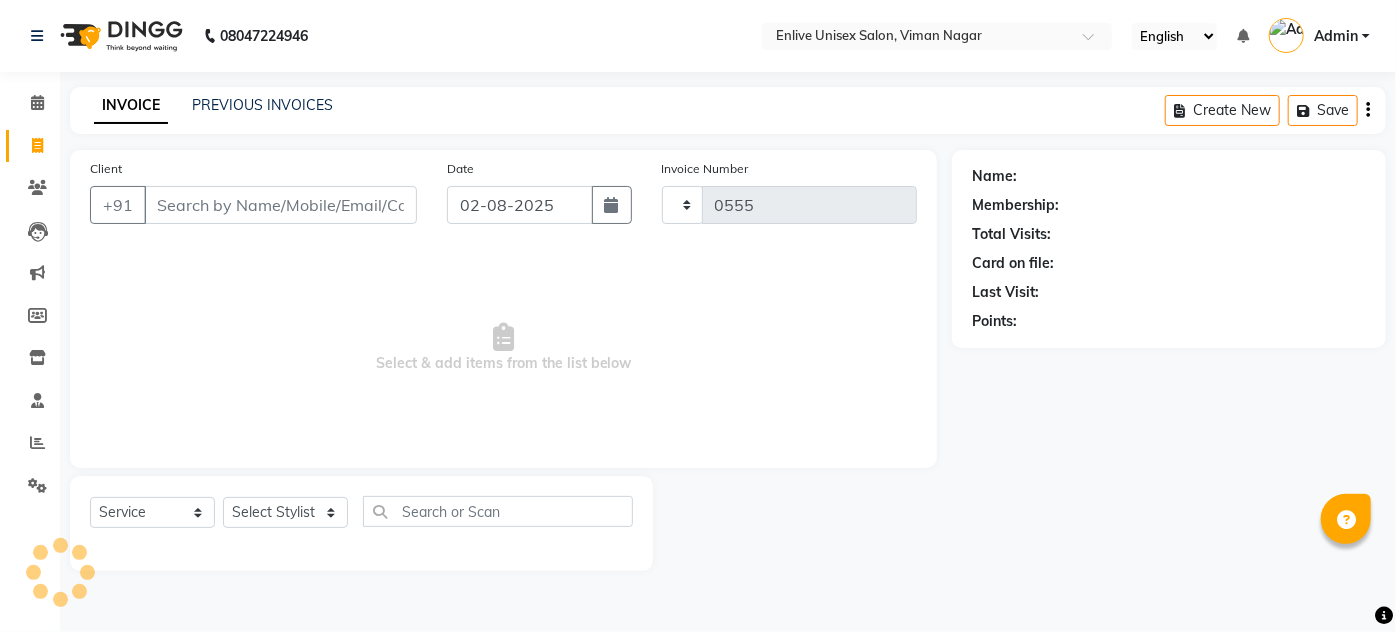 select on "145" 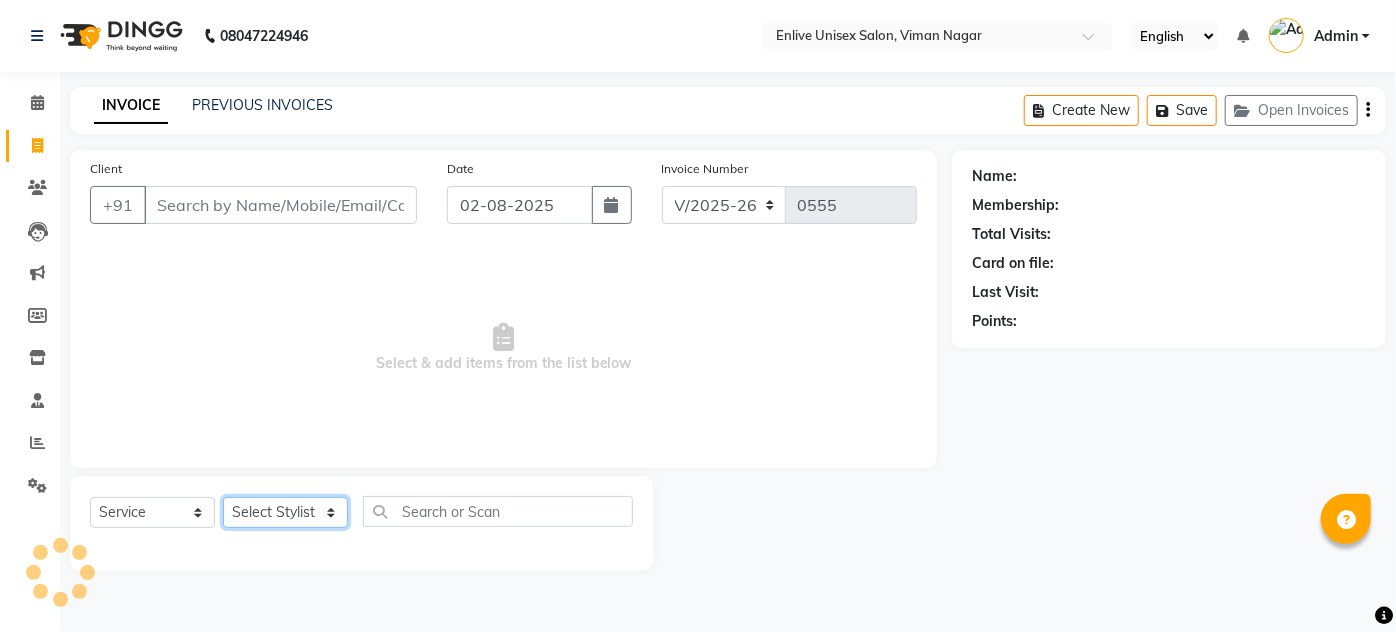 click on "Select Stylist" 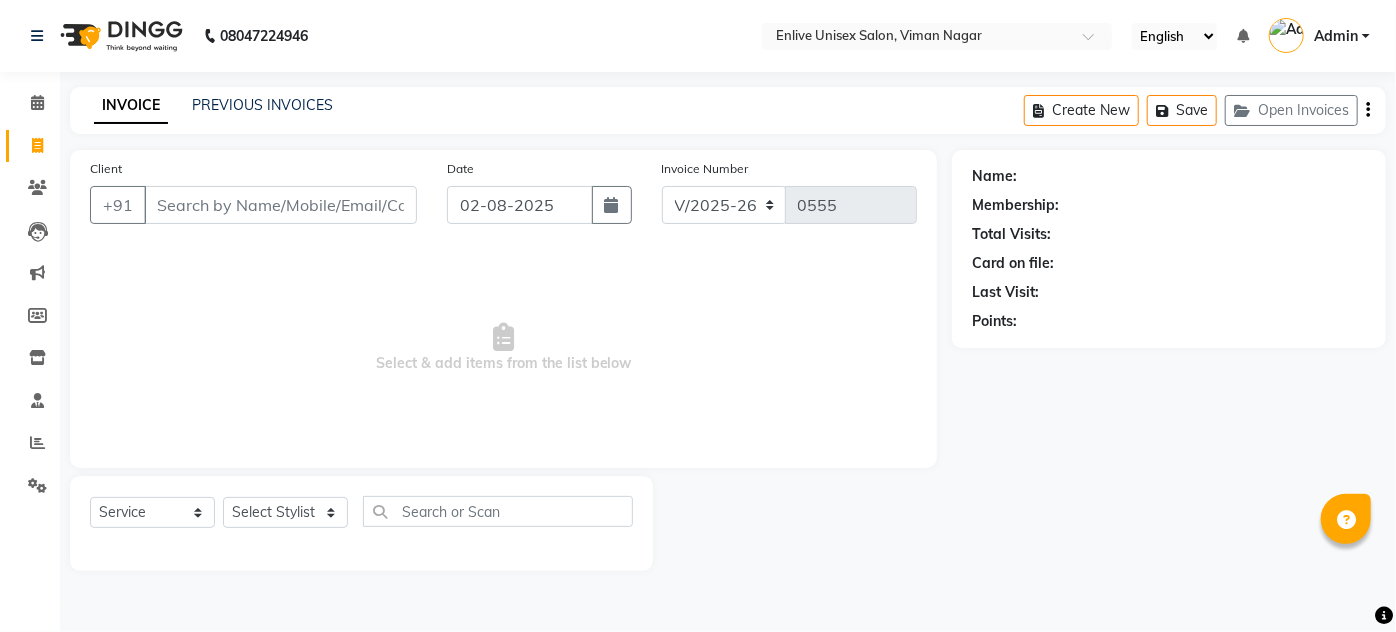 click on "Select & add items from the list below" at bounding box center [503, 348] 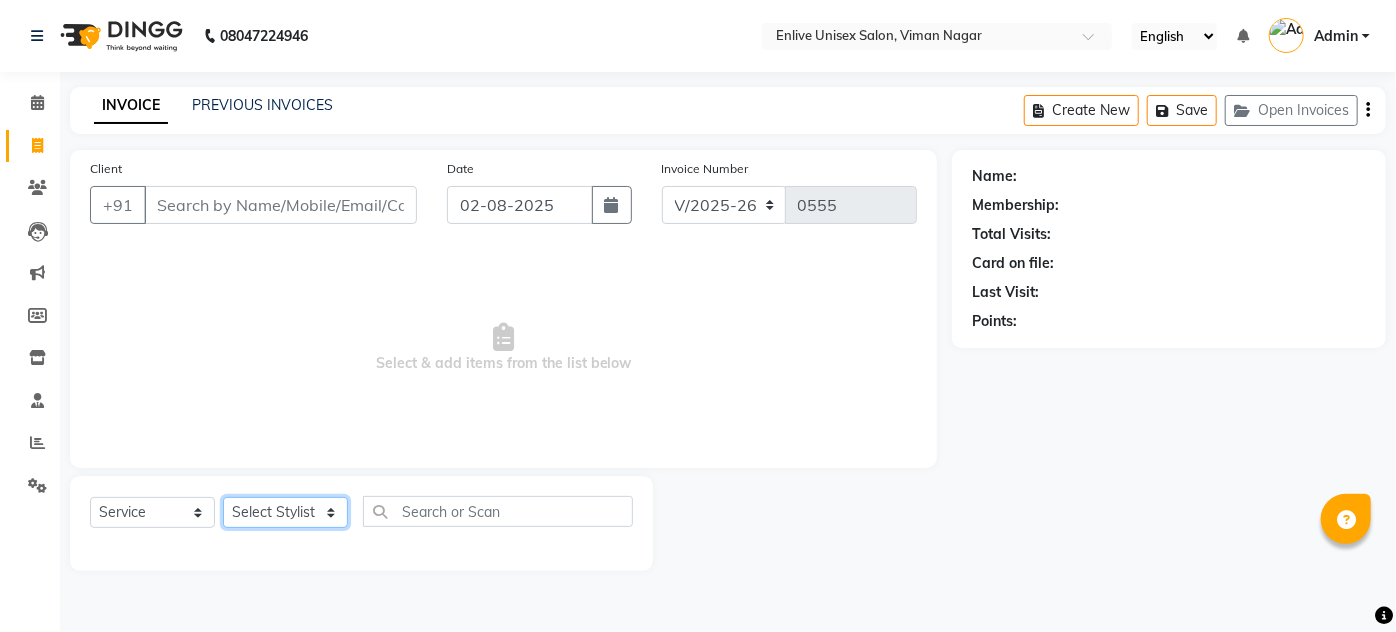 click on "Select Stylist [FIRST] [FIRST] [FIRST] [FIRST] [FIRST] [FIRST] [FIRST] [FIRST] [FIRST] [FIRST]" 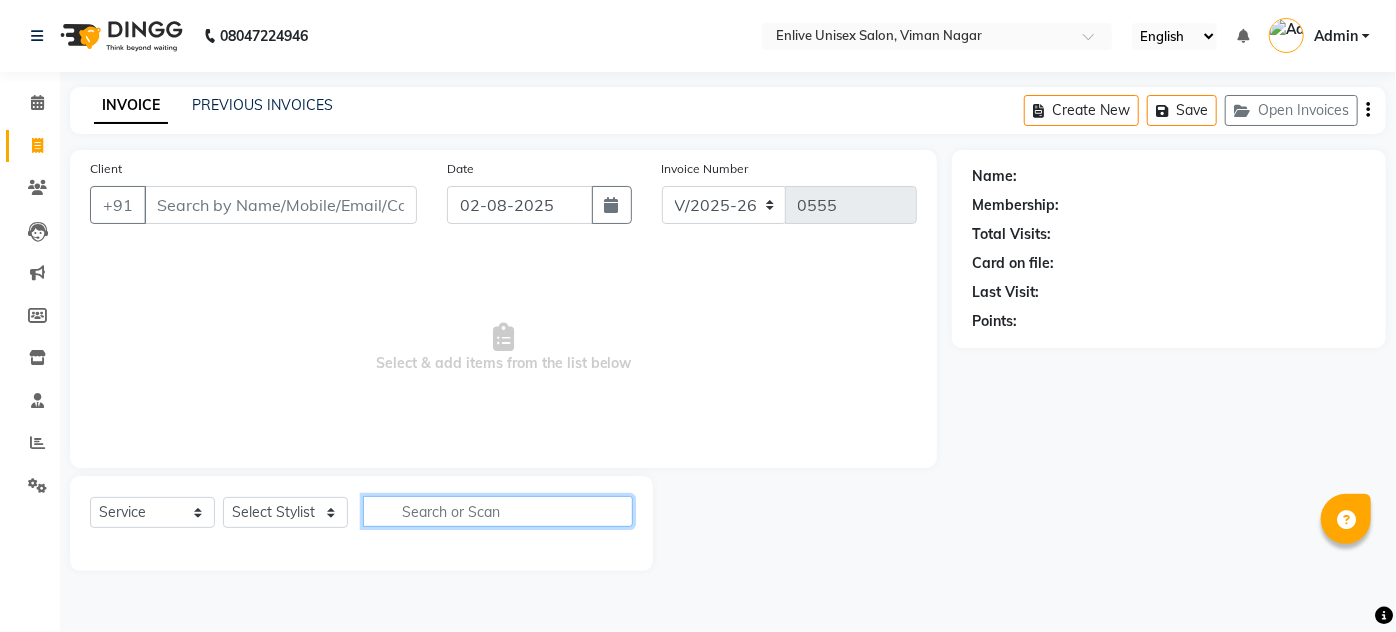 click 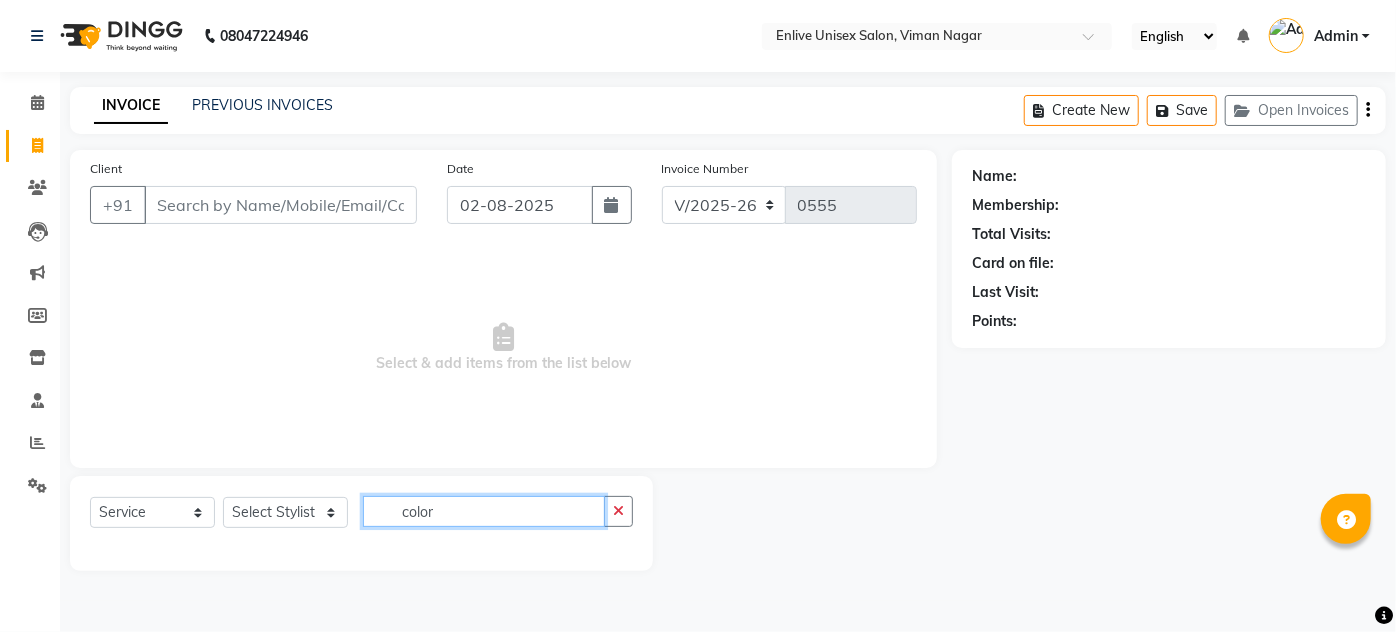type on "color" 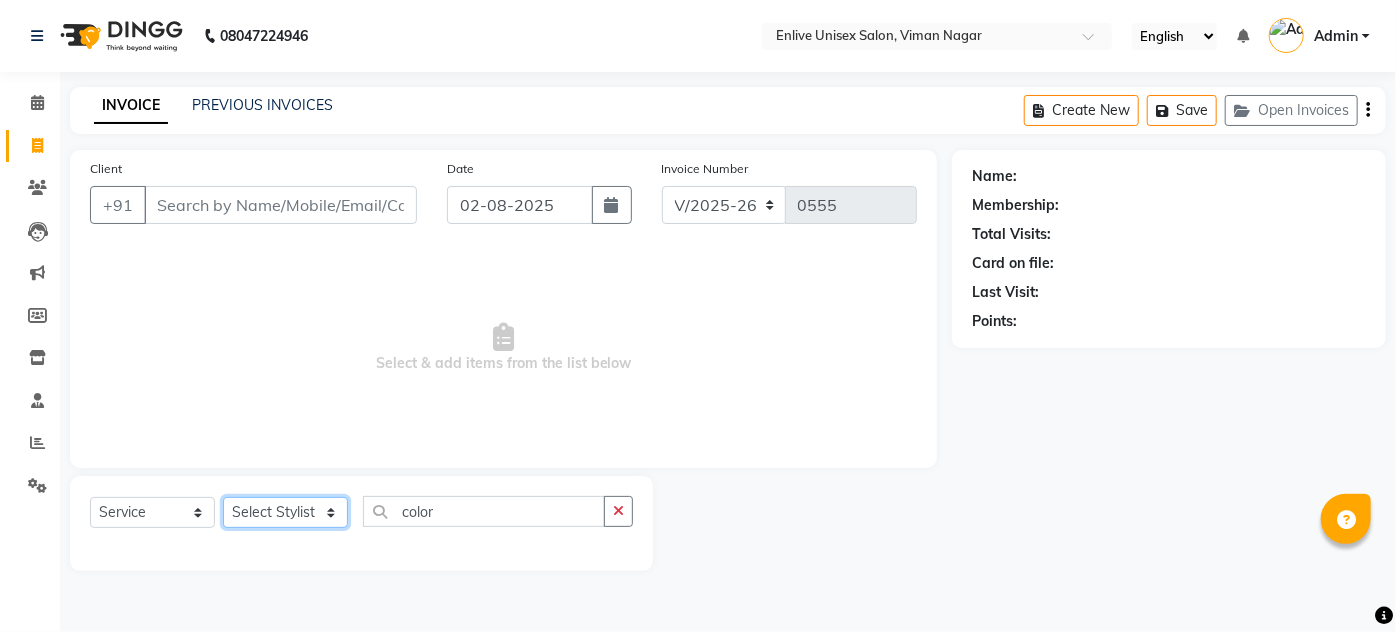 drag, startPoint x: 314, startPoint y: 506, endPoint x: 325, endPoint y: 507, distance: 11.045361 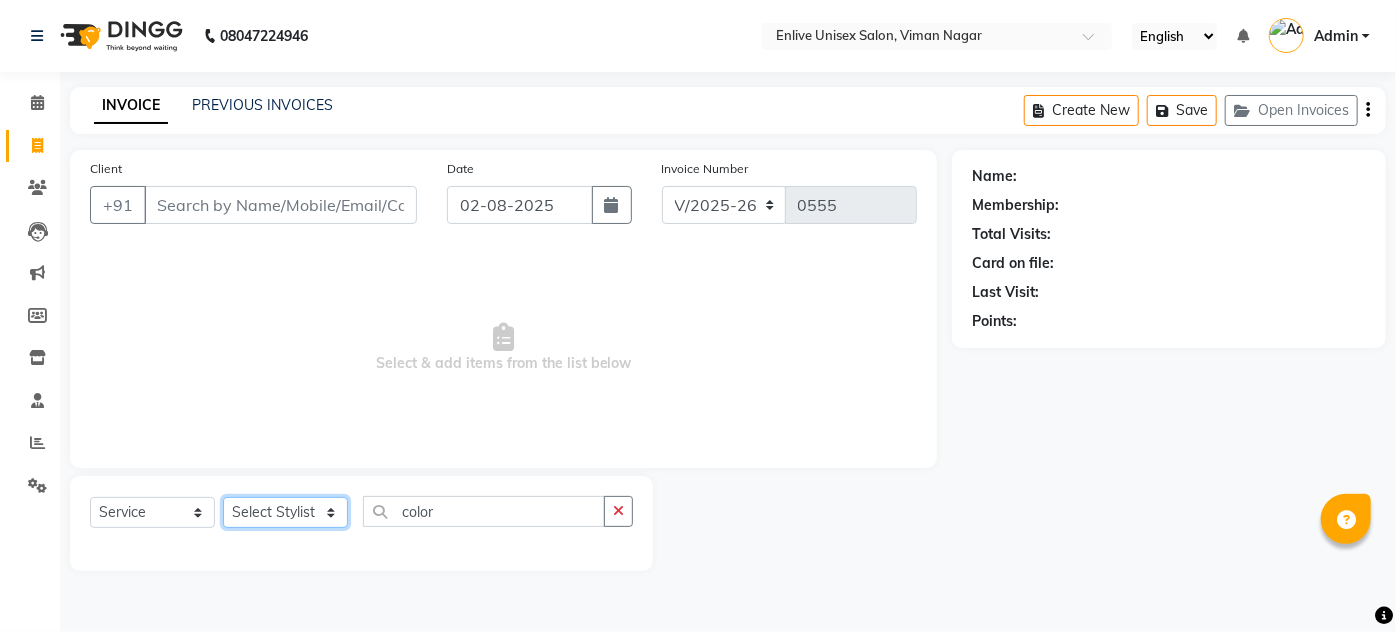 select on "84498" 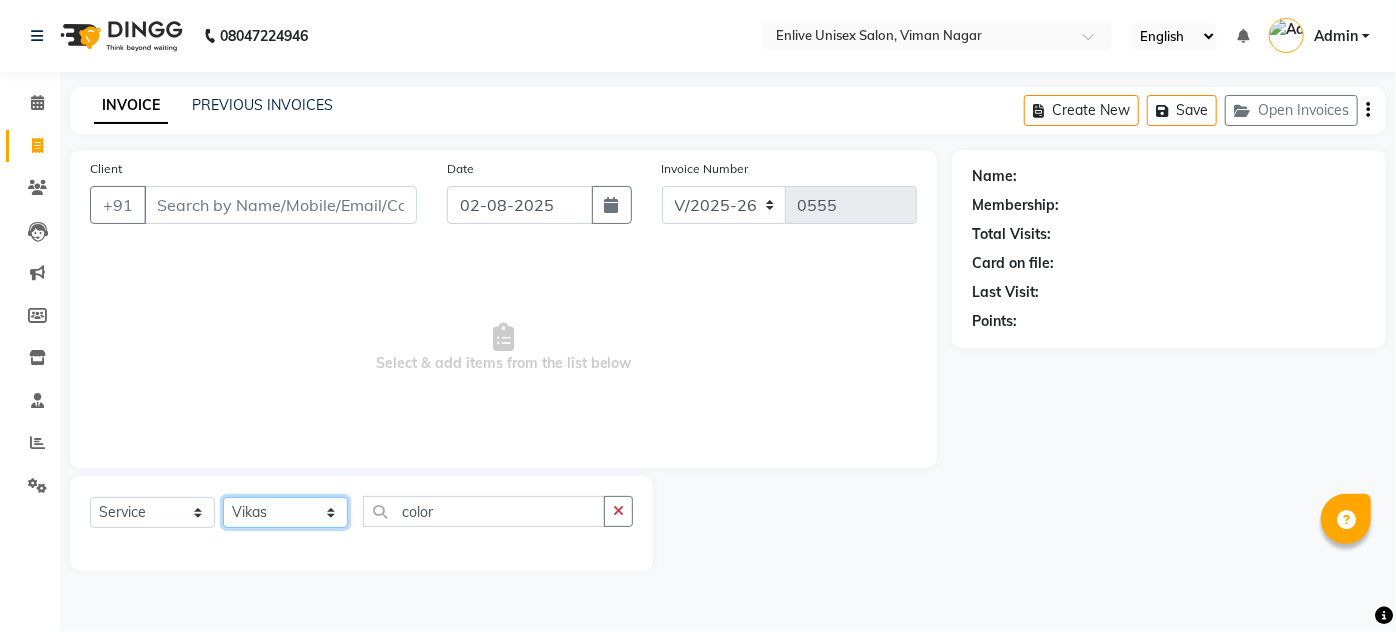 click on "Select Stylist [FIRST] [FIRST] [FIRST] [FIRST] [FIRST] [FIRST] [FIRST] [FIRST] [FIRST] [FIRST]" 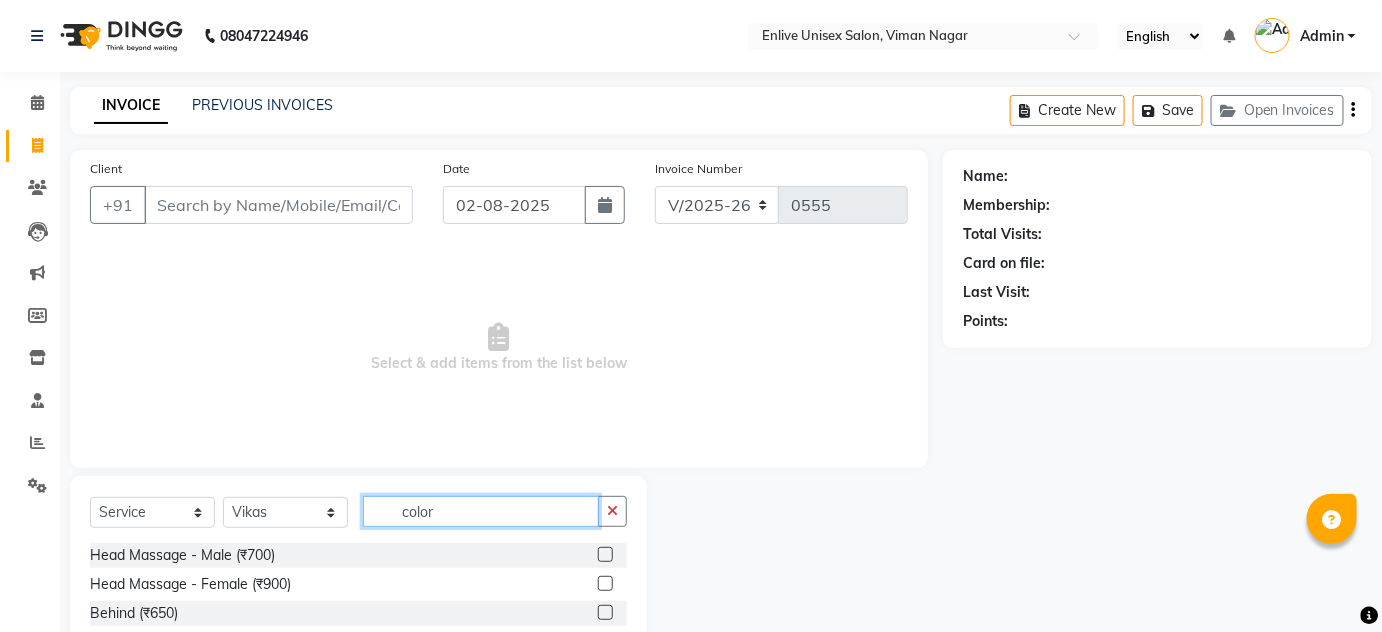 click on "color" 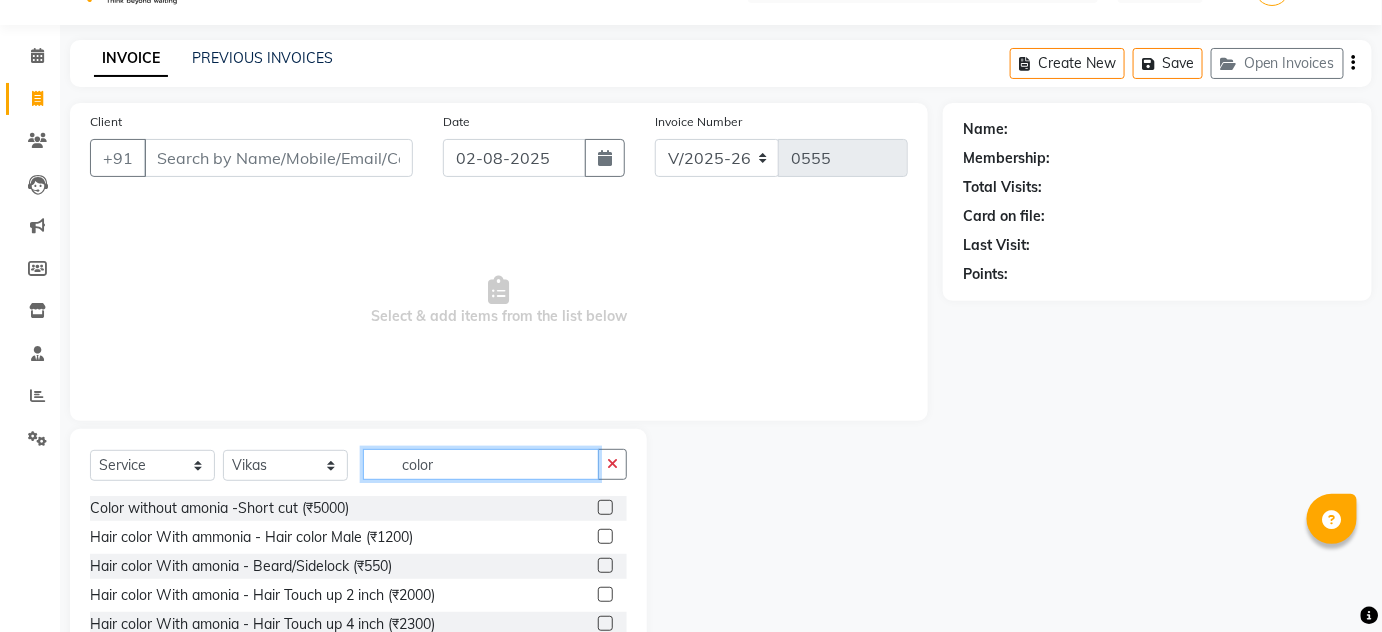 scroll, scrollTop: 90, scrollLeft: 0, axis: vertical 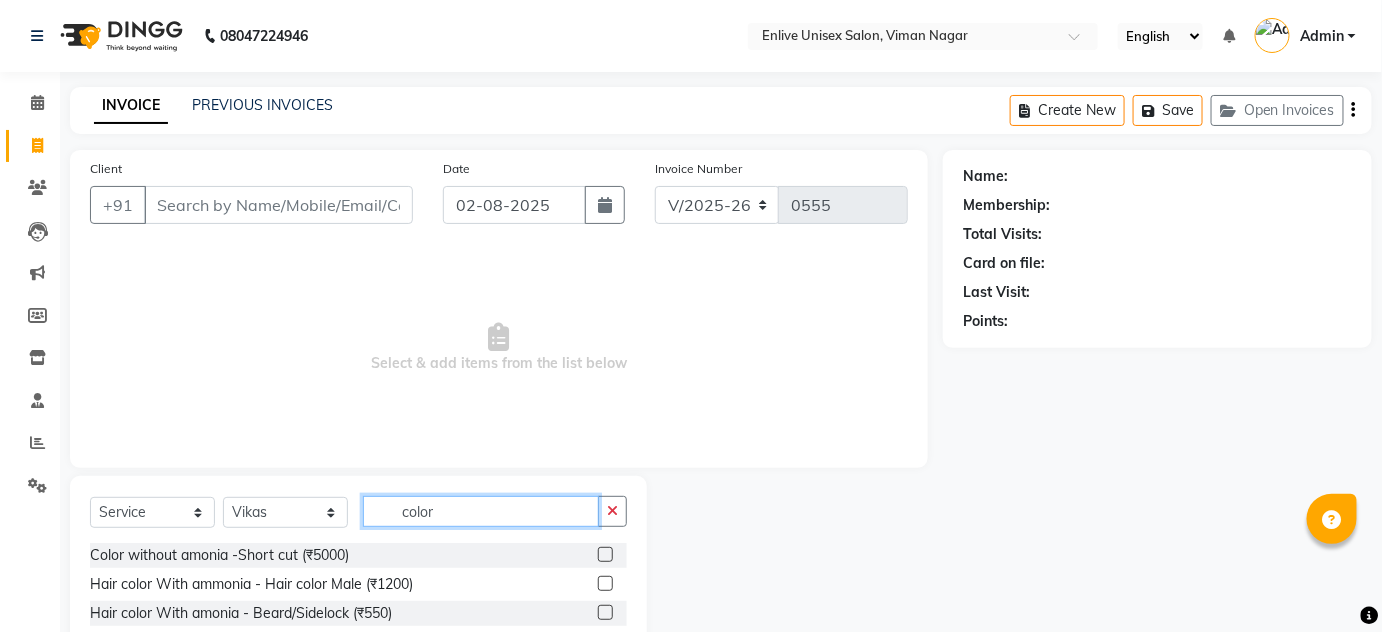 drag, startPoint x: 461, startPoint y: 511, endPoint x: 258, endPoint y: 502, distance: 203.1994 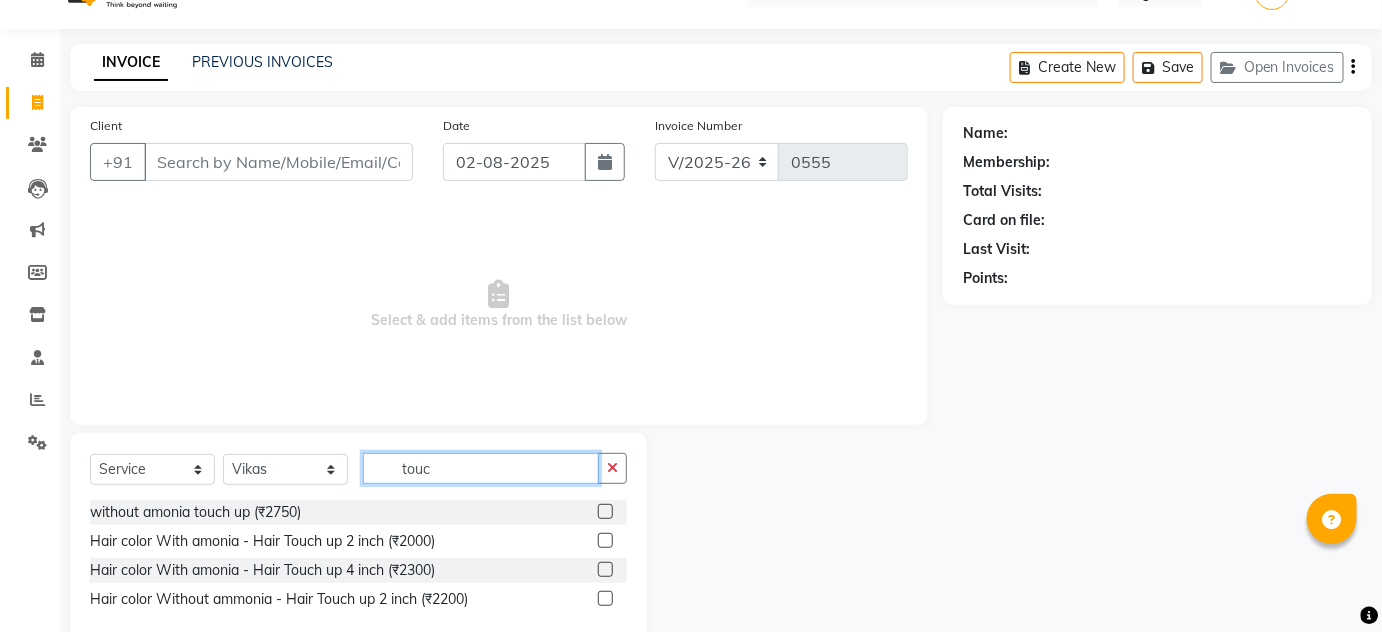 scroll, scrollTop: 84, scrollLeft: 0, axis: vertical 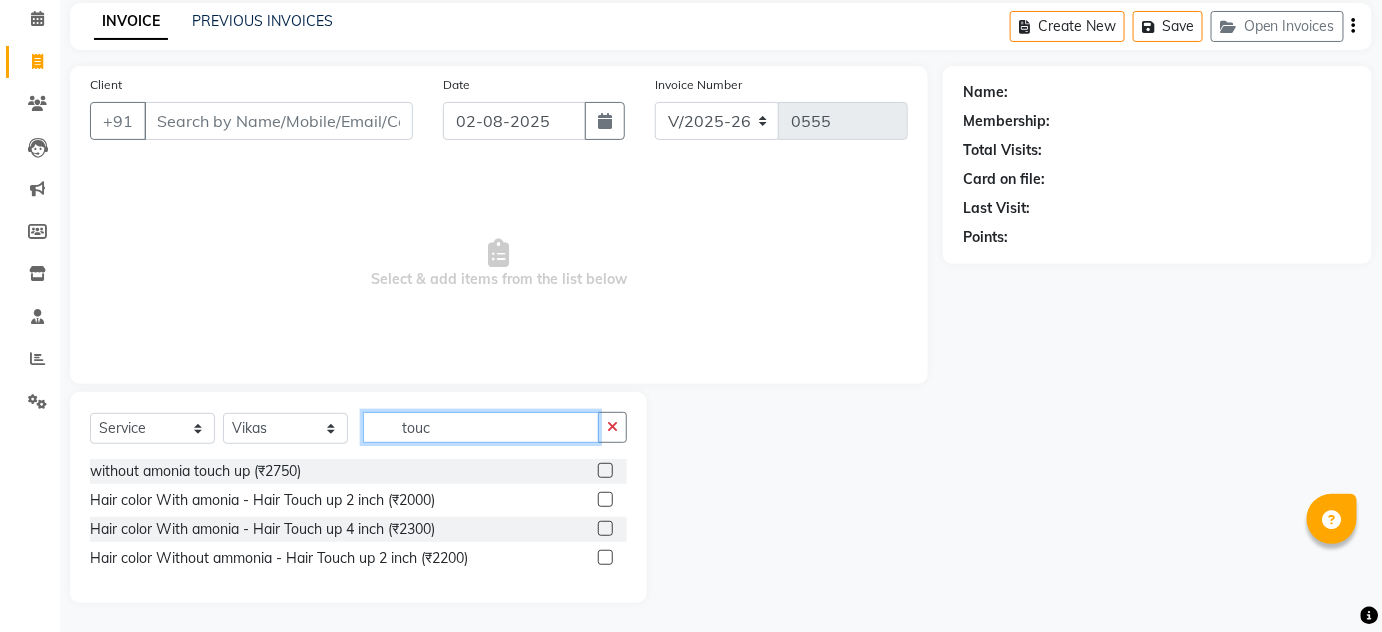type on "touc" 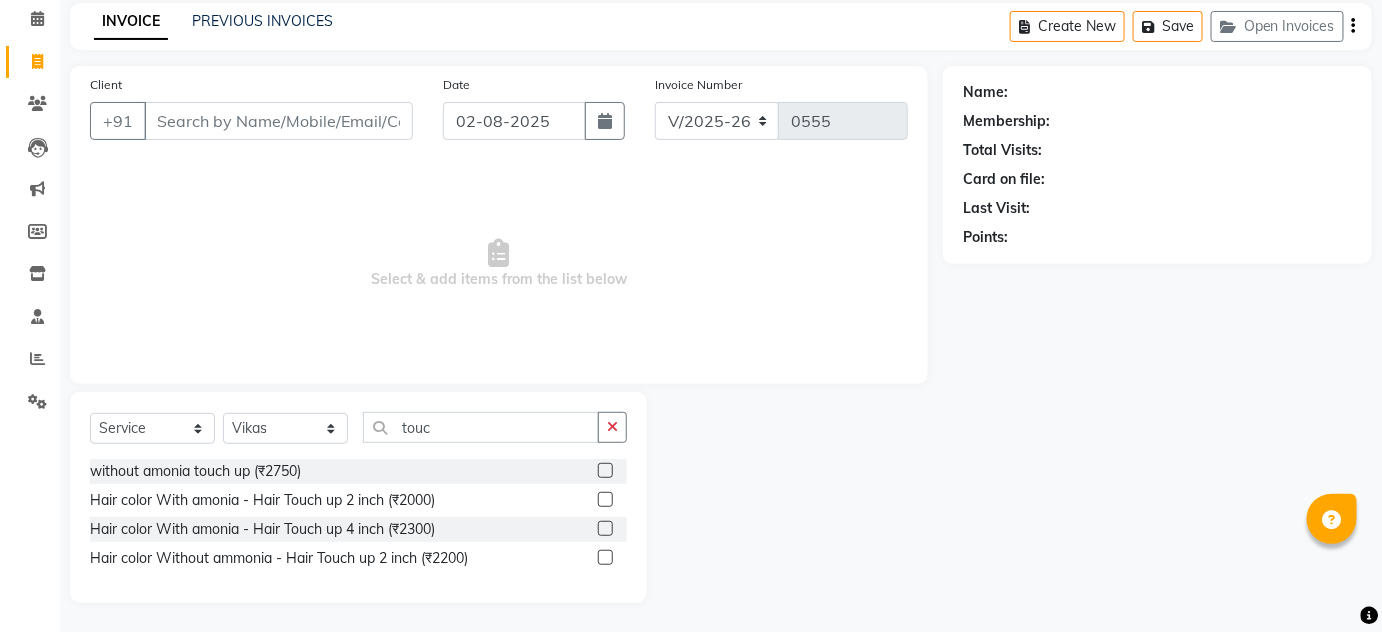 click 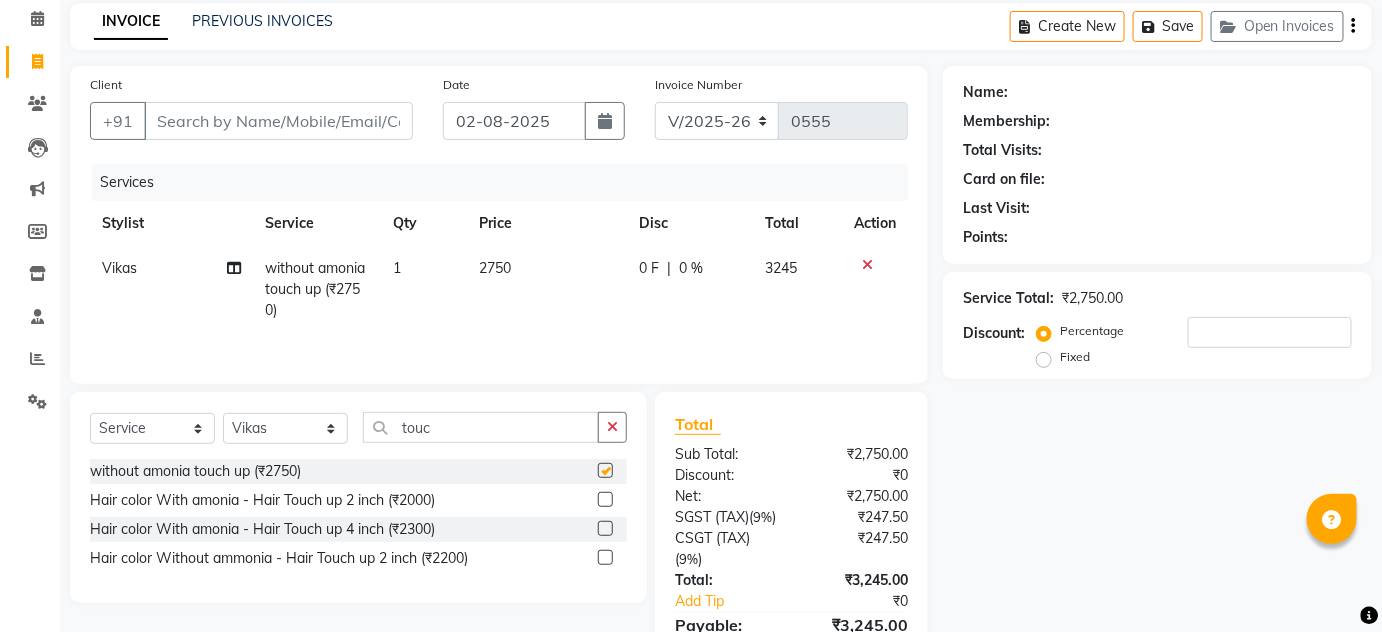checkbox on "false" 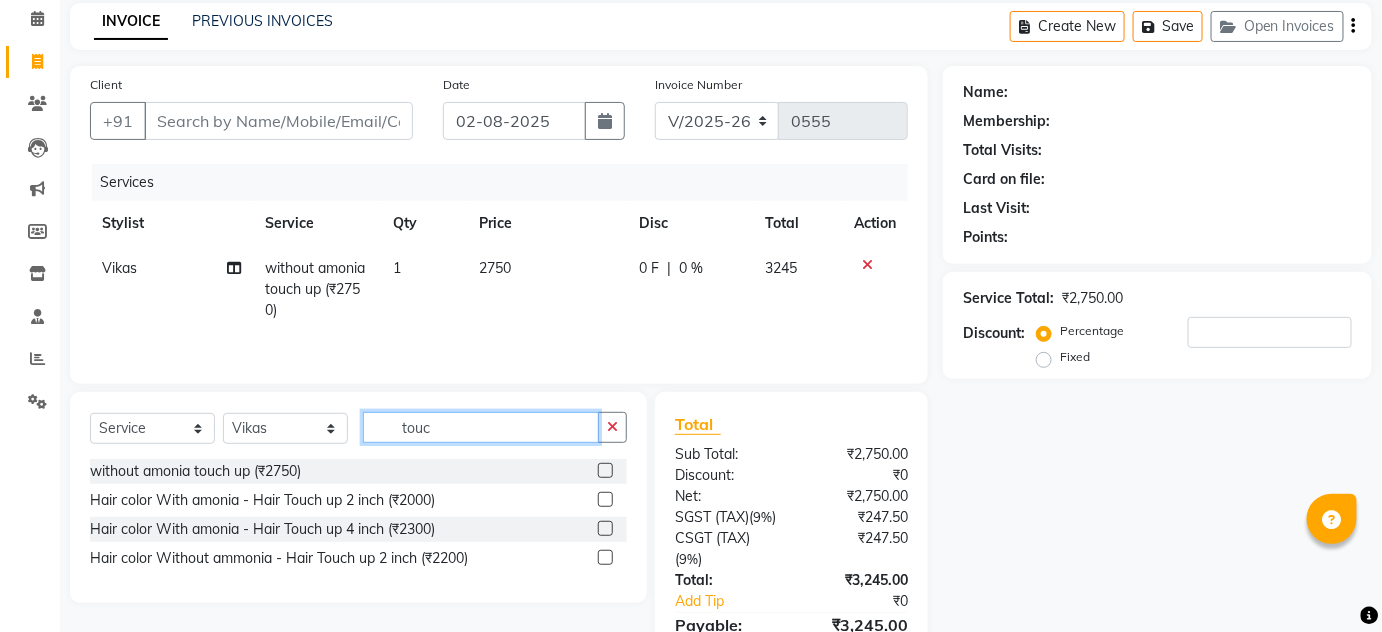 click on "Select Service Product Membership Package Voucher Prepaid Gift Card Select Stylist [FIRST] [FIRST] [FIRST] [FIRST] [FIRST] [FIRST] [FIRST] [FIRST] [FIRST] [FIRST] touc" 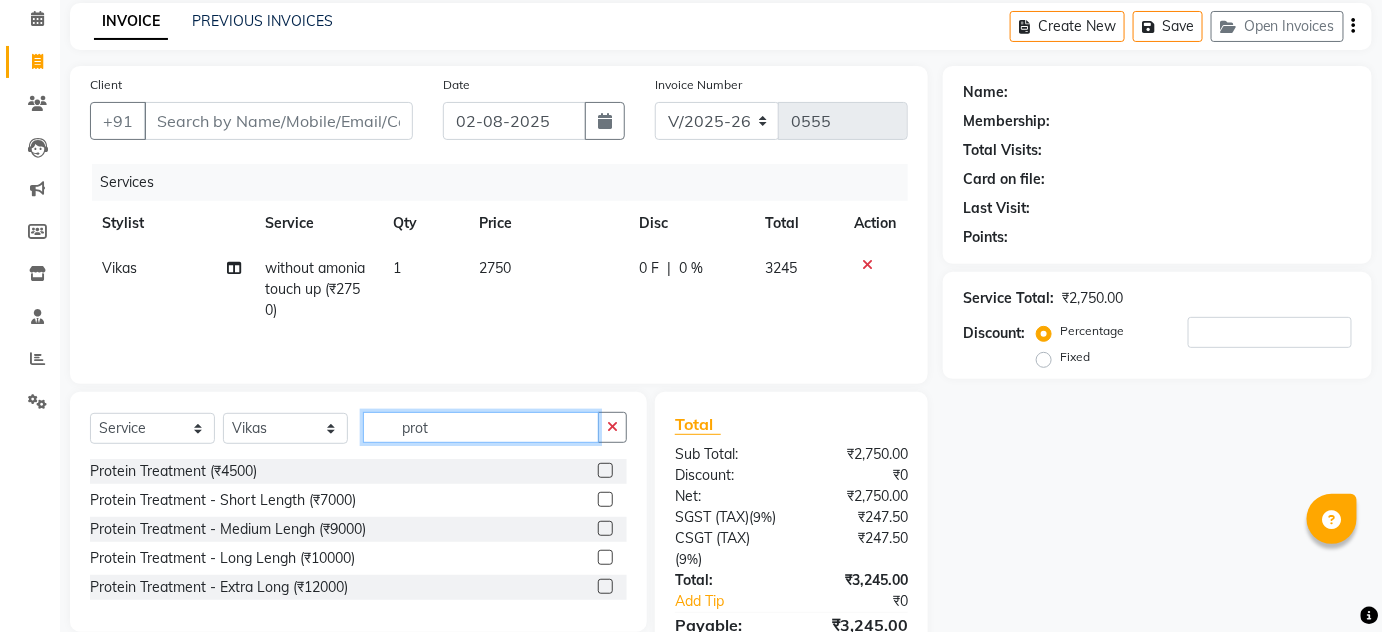 type on "prot" 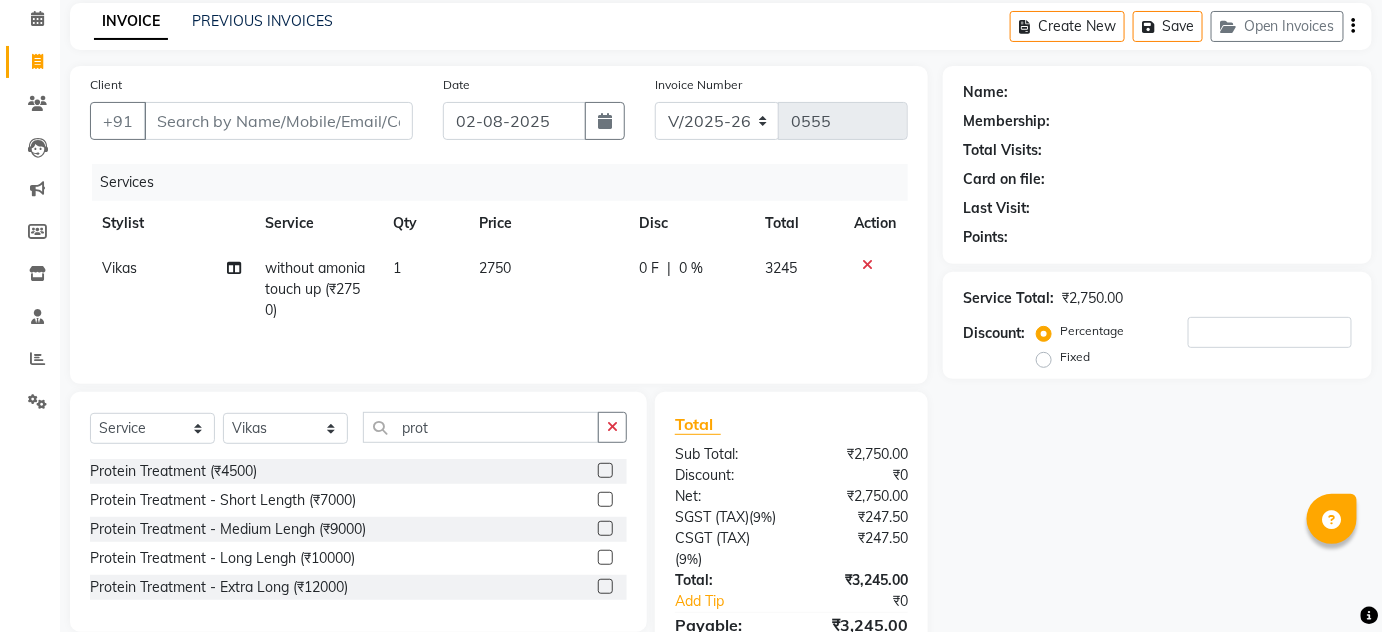 click 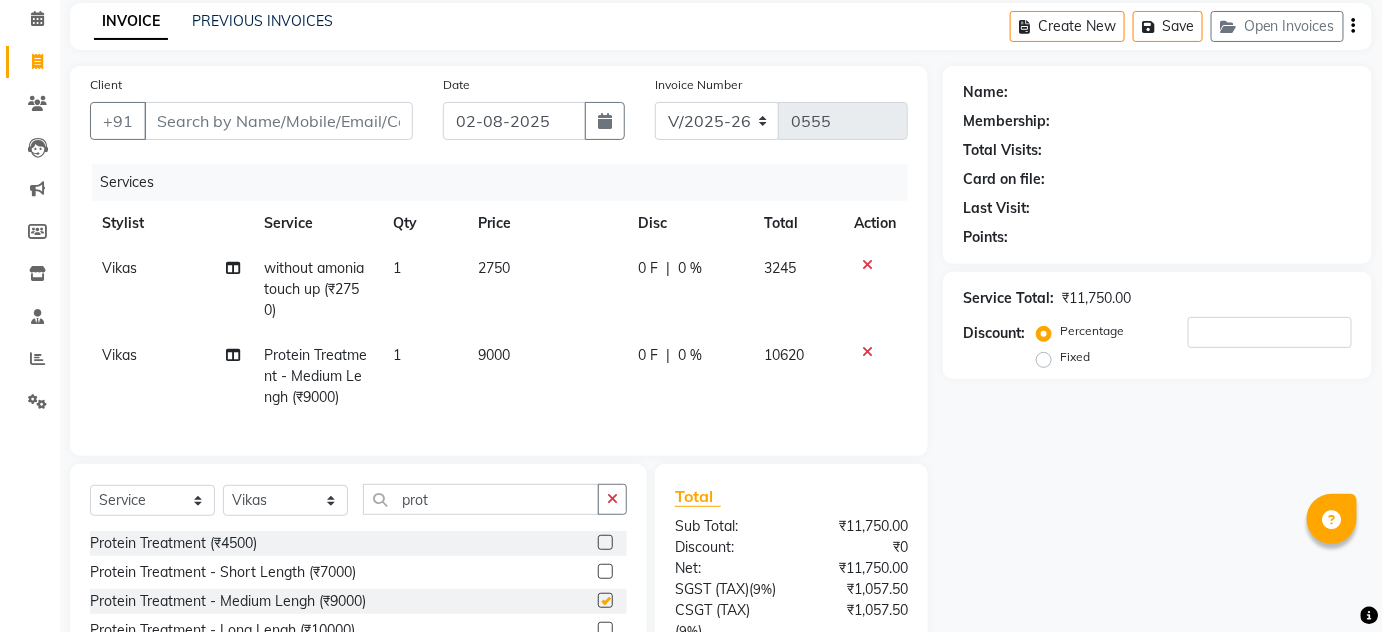 checkbox on "false" 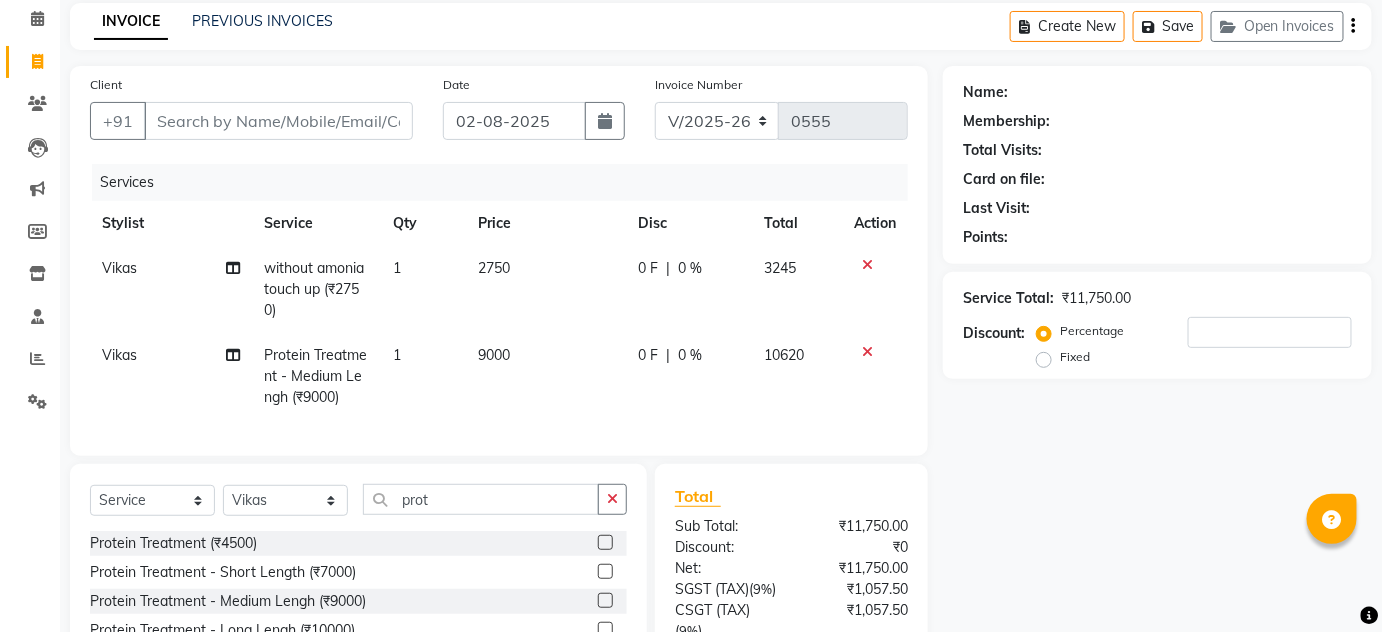 click on "0 %" 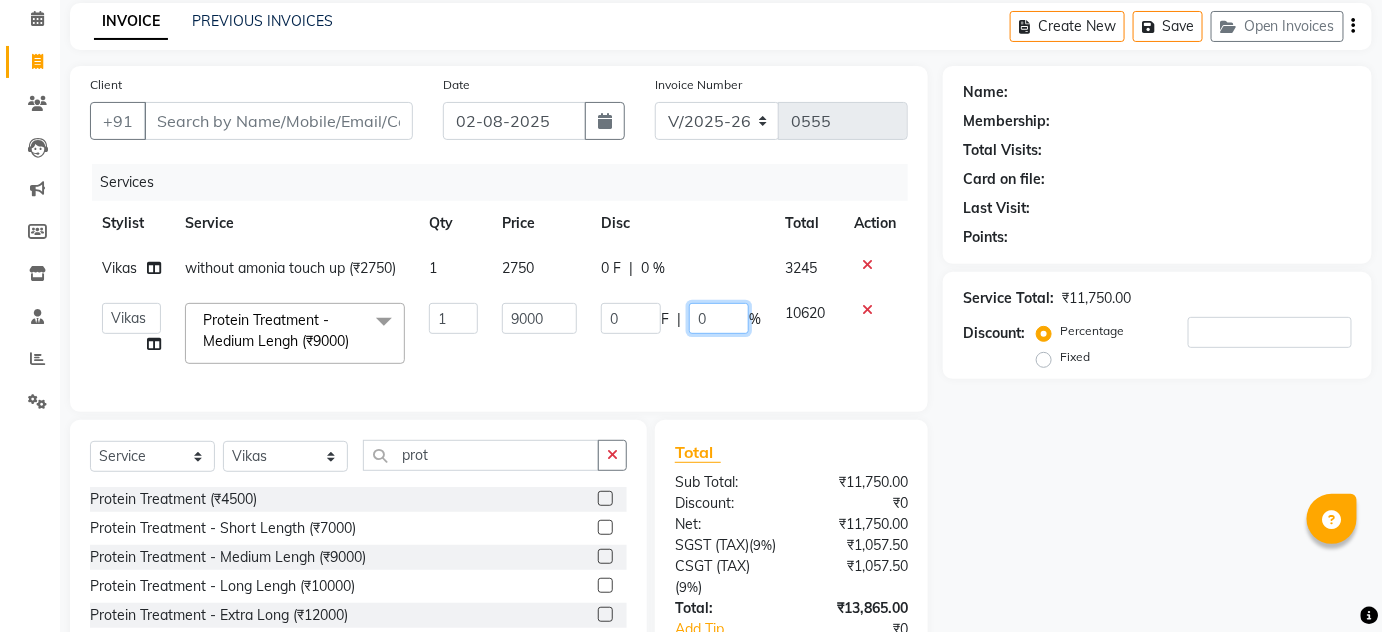 drag, startPoint x: 506, startPoint y: 305, endPoint x: 320, endPoint y: 295, distance: 186.26862 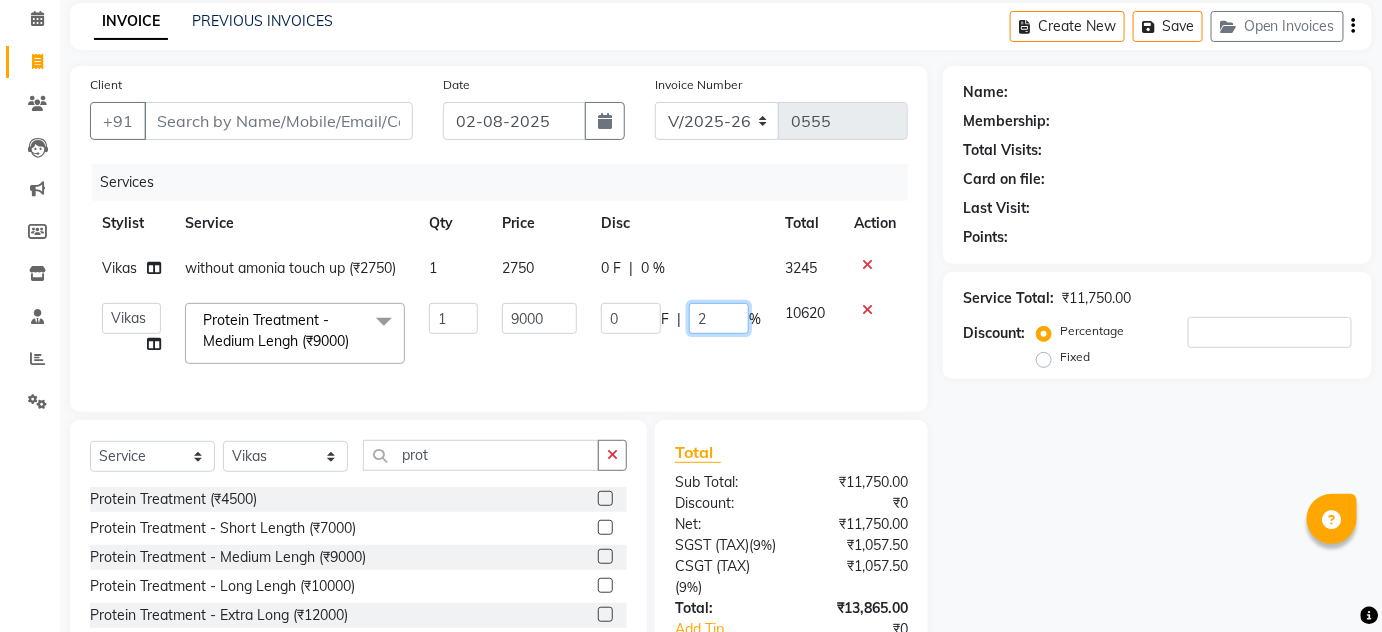 type on "25" 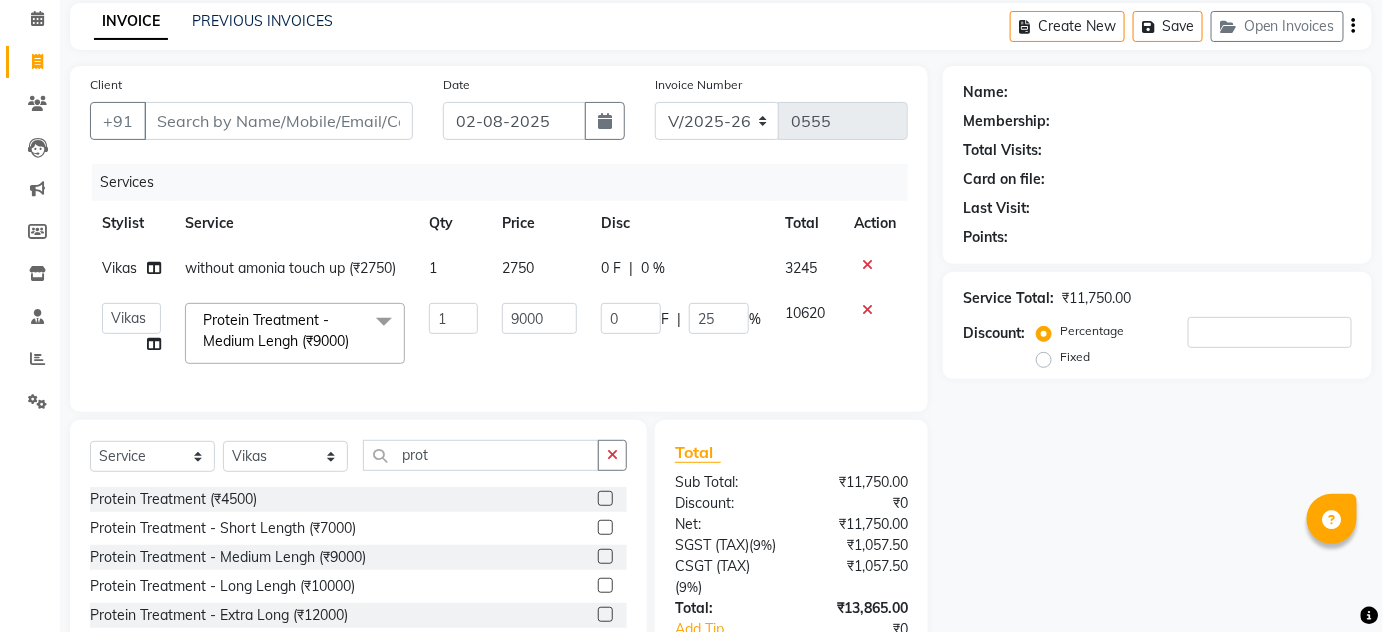 click on "0 F | 0 %" 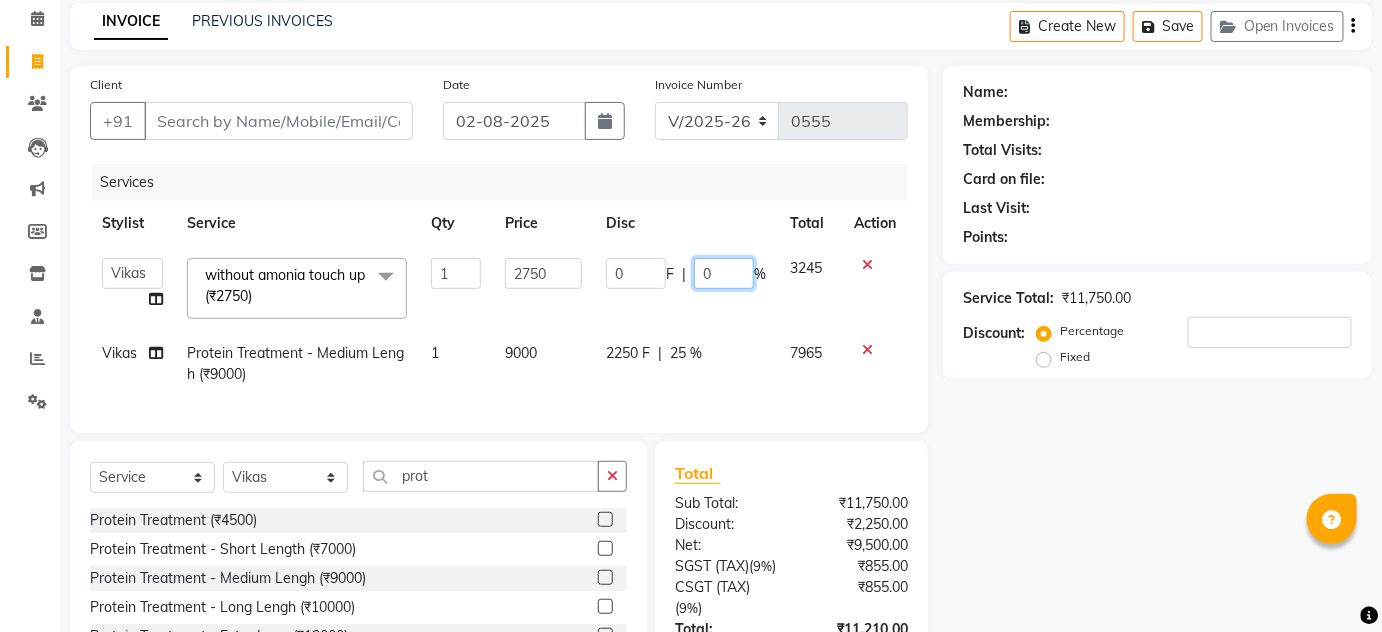 drag, startPoint x: 738, startPoint y: 262, endPoint x: 408, endPoint y: 308, distance: 333.19064 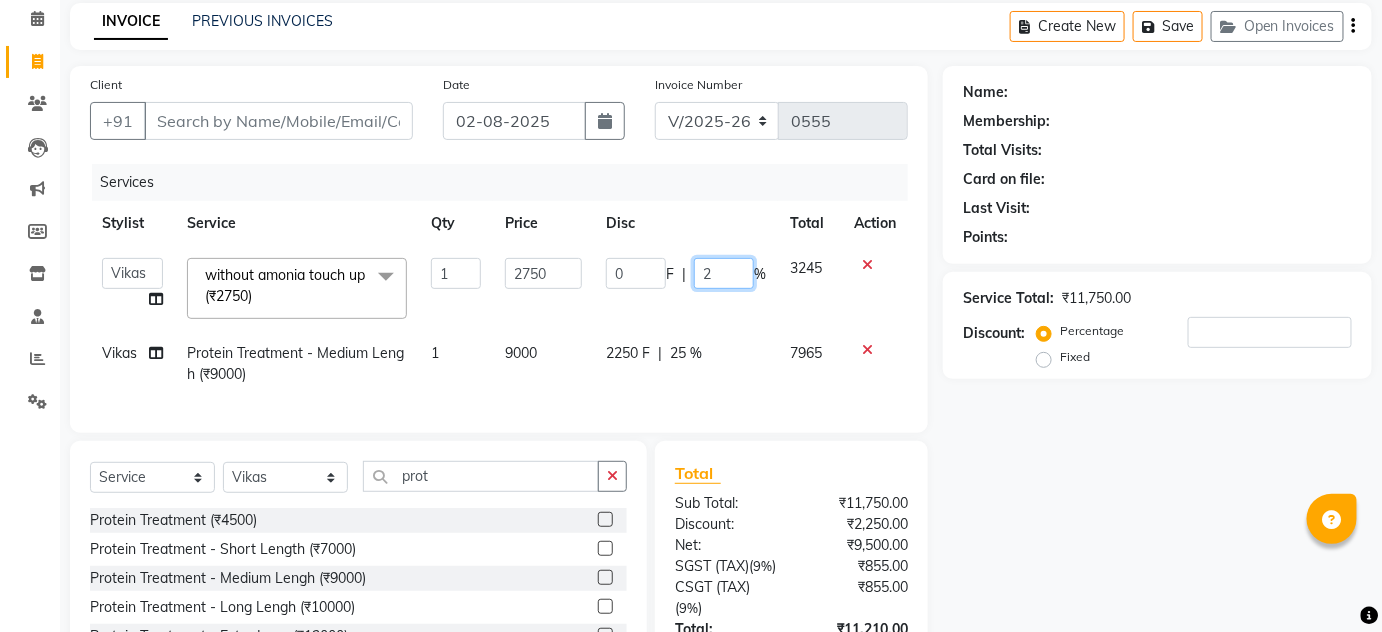 type on "20" 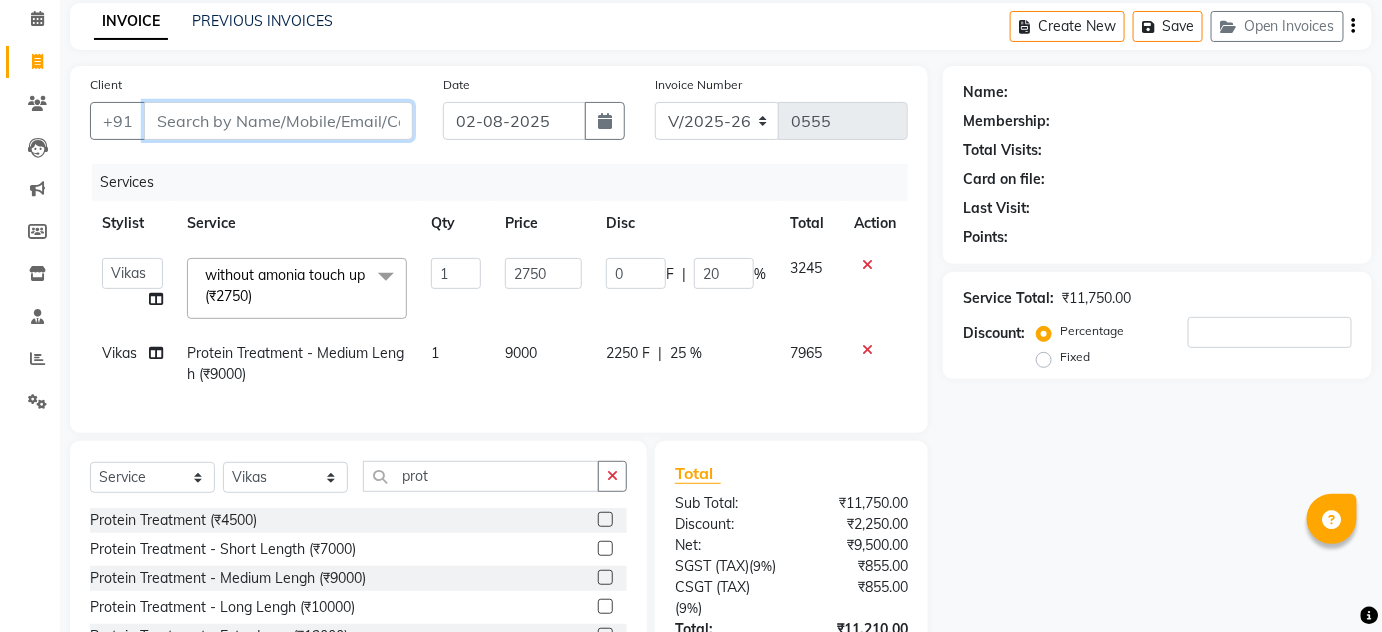 click on "Client" at bounding box center (278, 121) 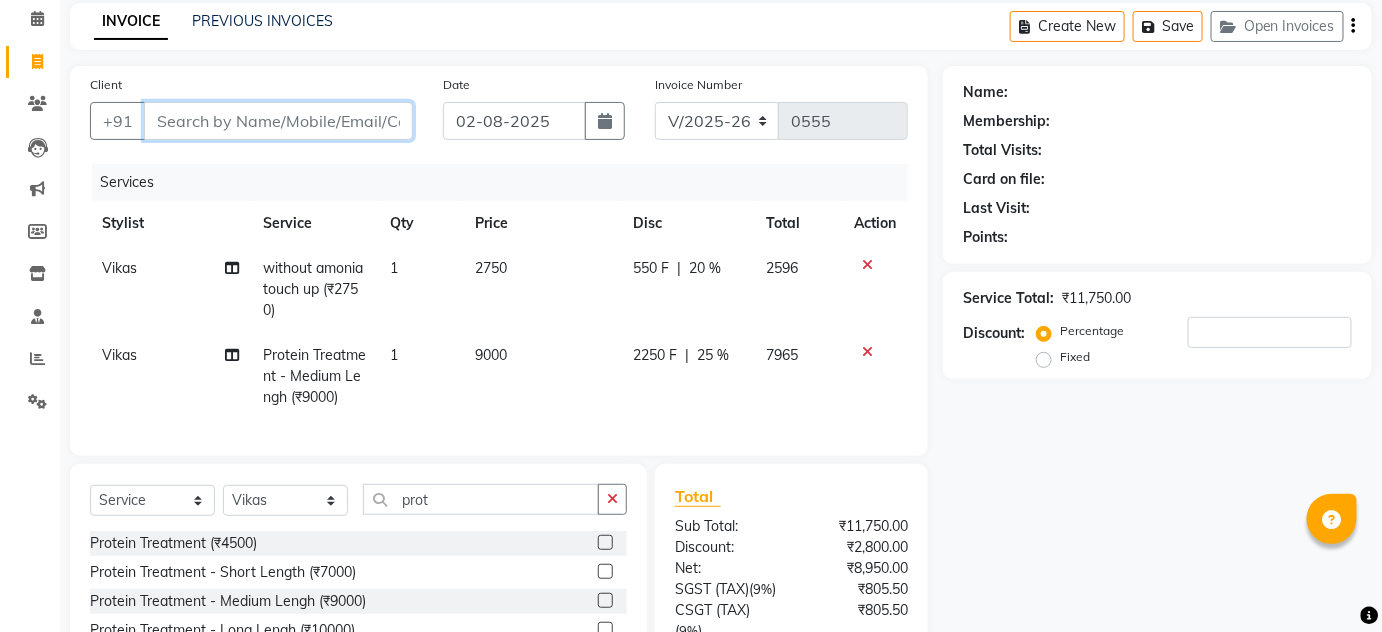 type on "r" 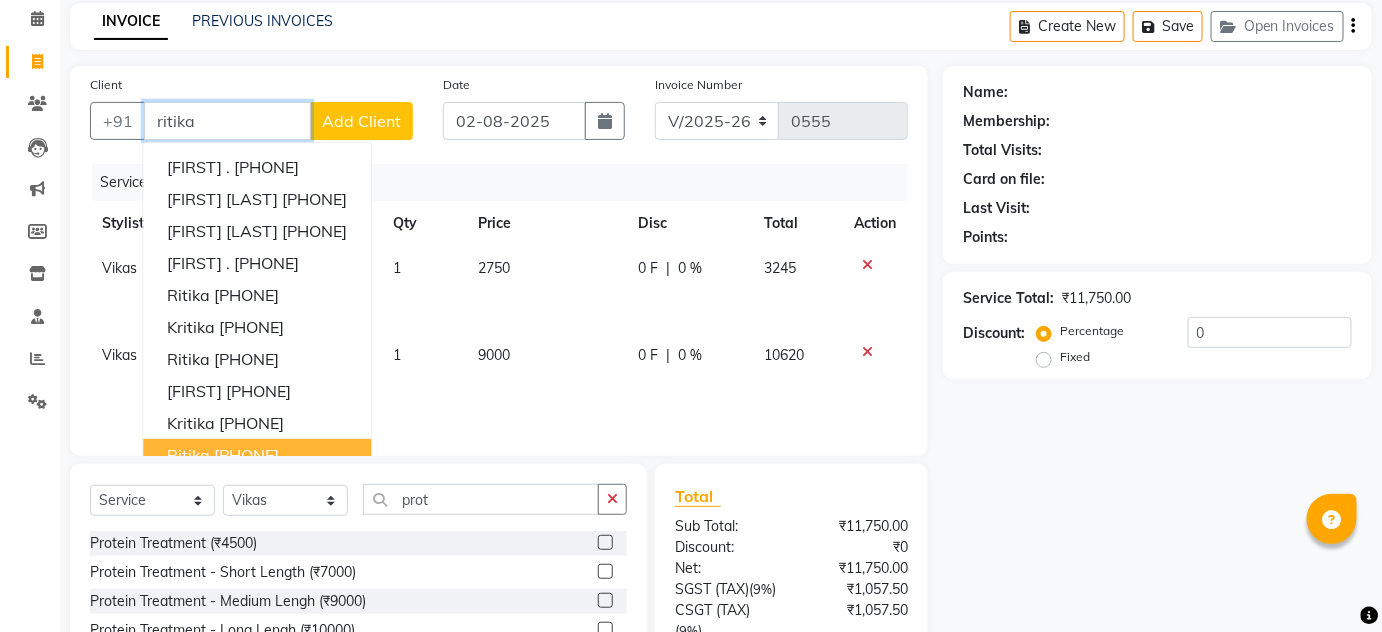 click on "[FIRST] [PHONE]" at bounding box center [257, 455] 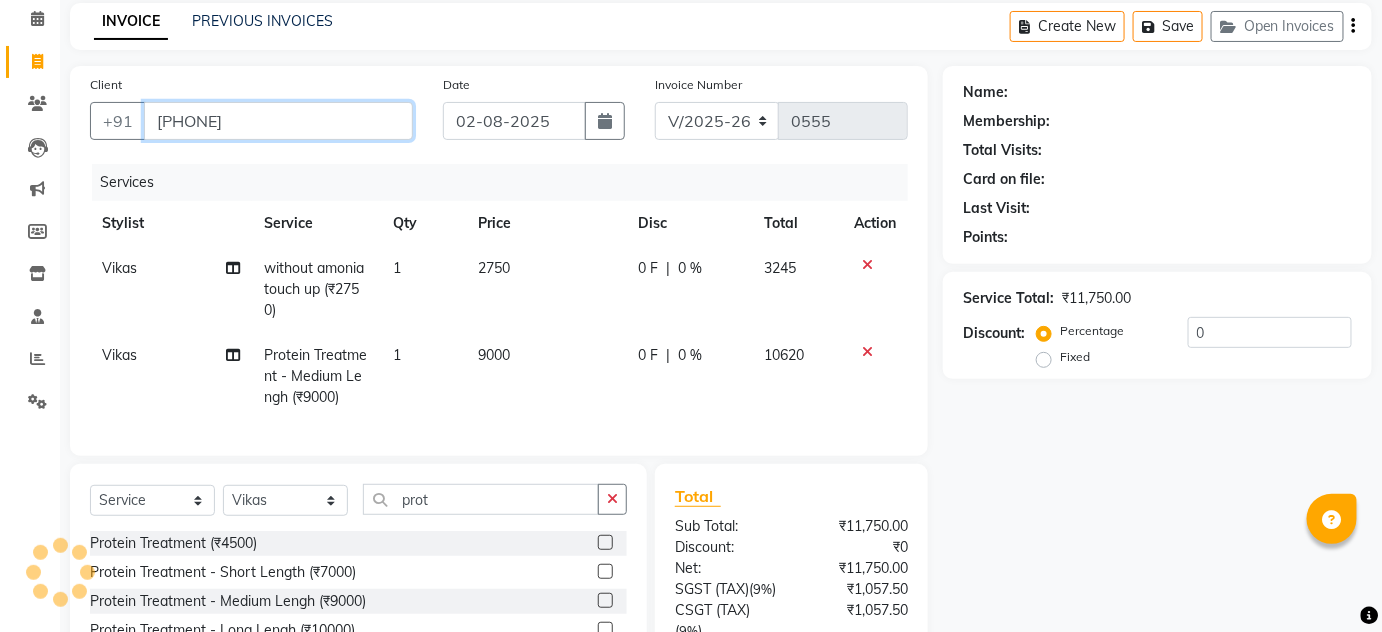 type on "[PHONE]" 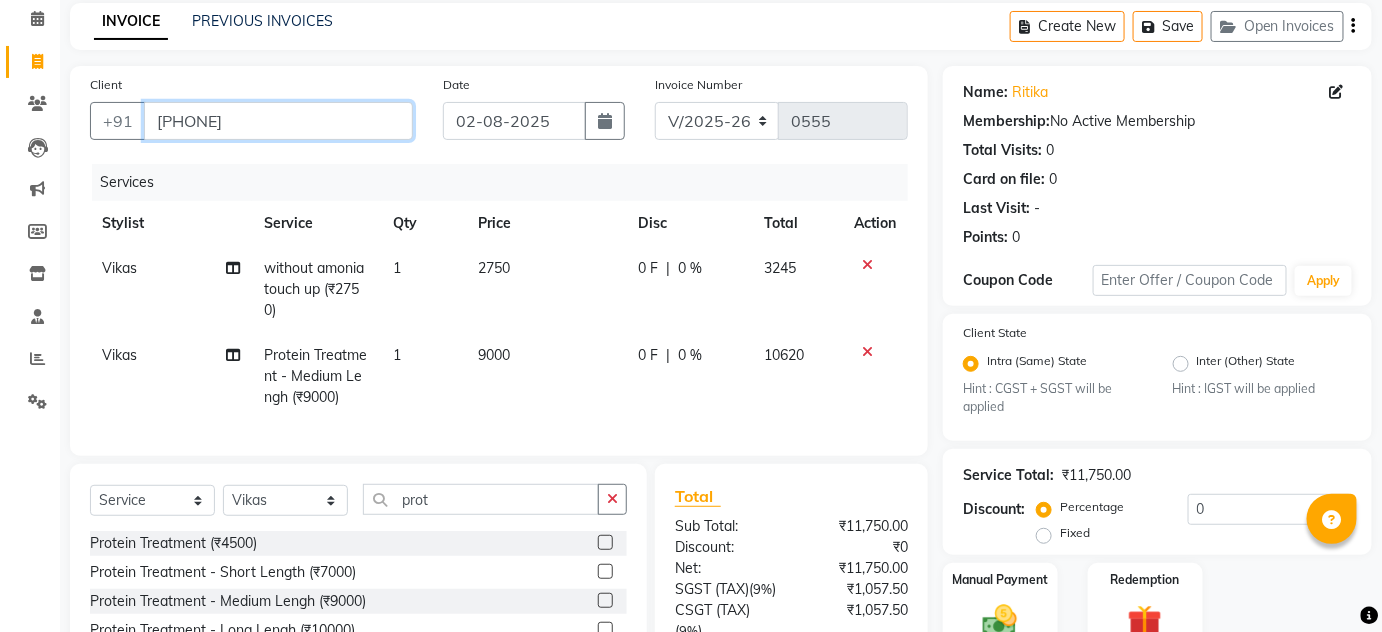 drag, startPoint x: 333, startPoint y: 131, endPoint x: 149, endPoint y: 197, distance: 195.4789 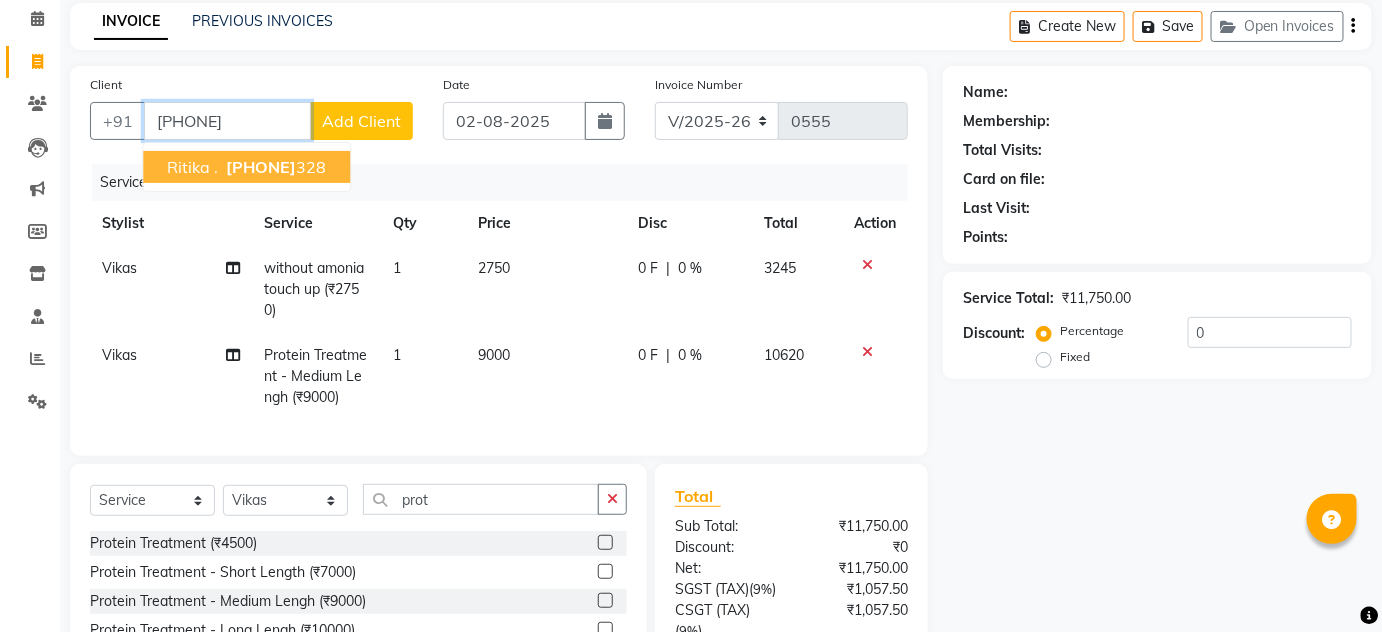 click on "[PHONE]" at bounding box center [274, 167] 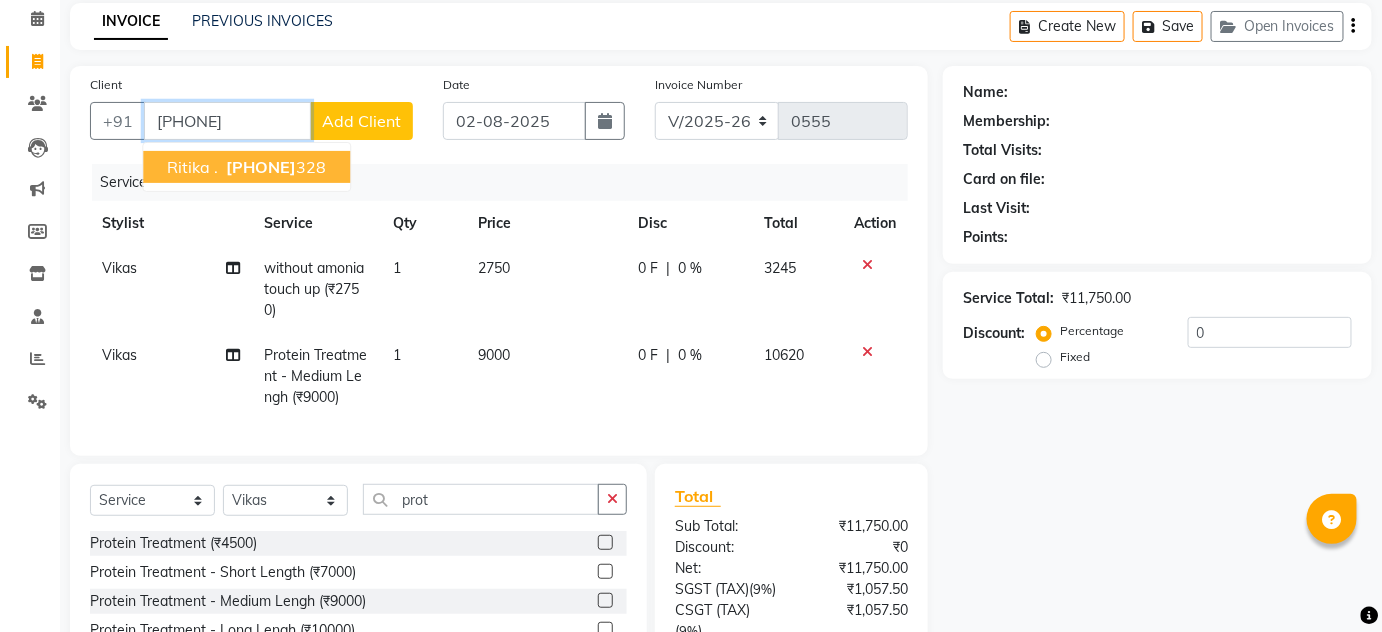 type on "[PHONE]" 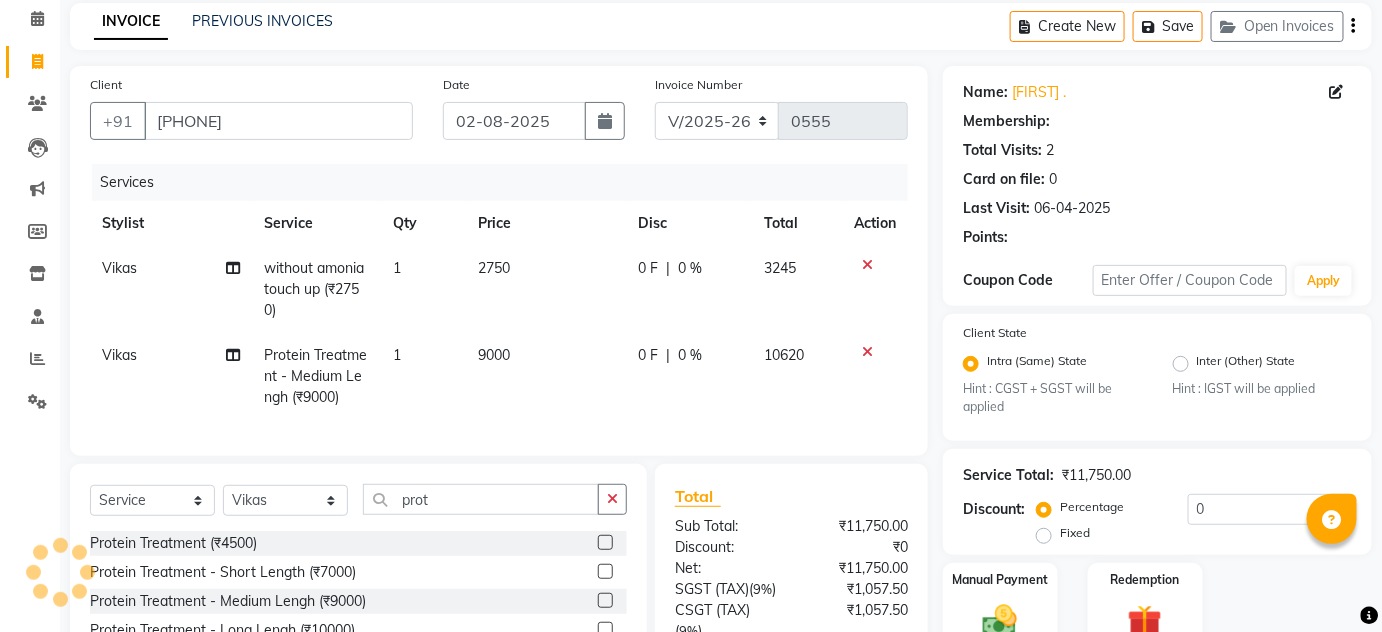 select on "1: Object" 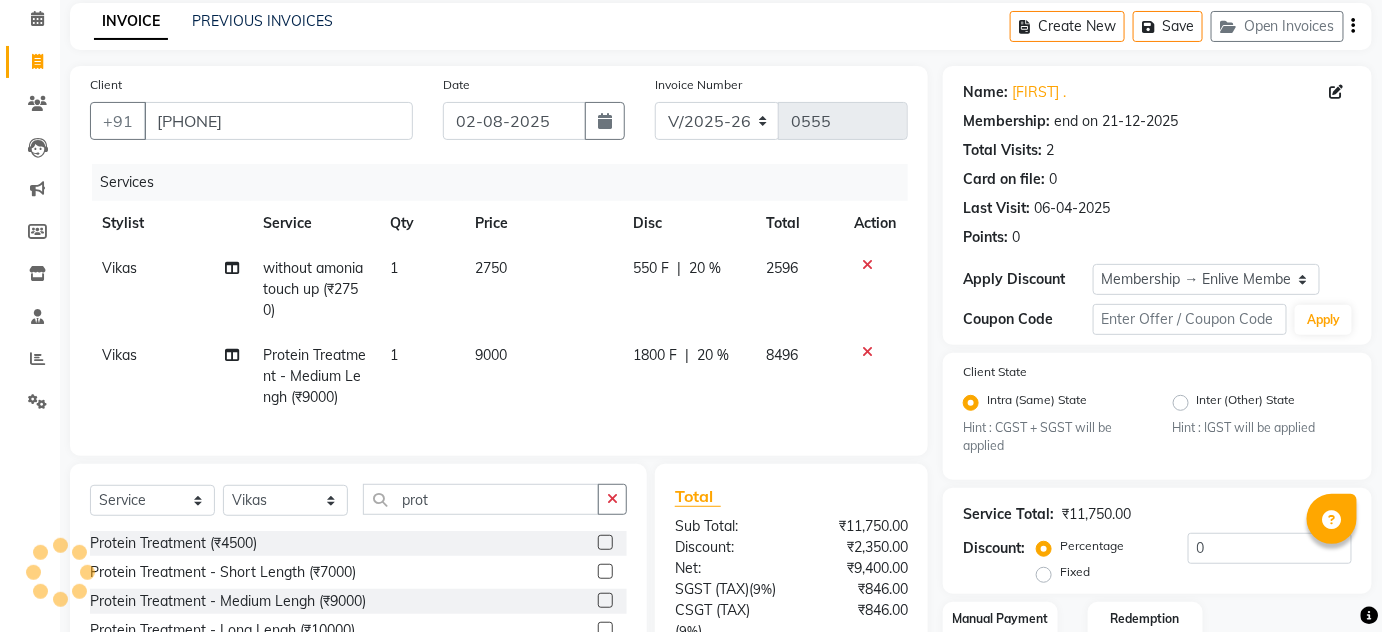 type on "20" 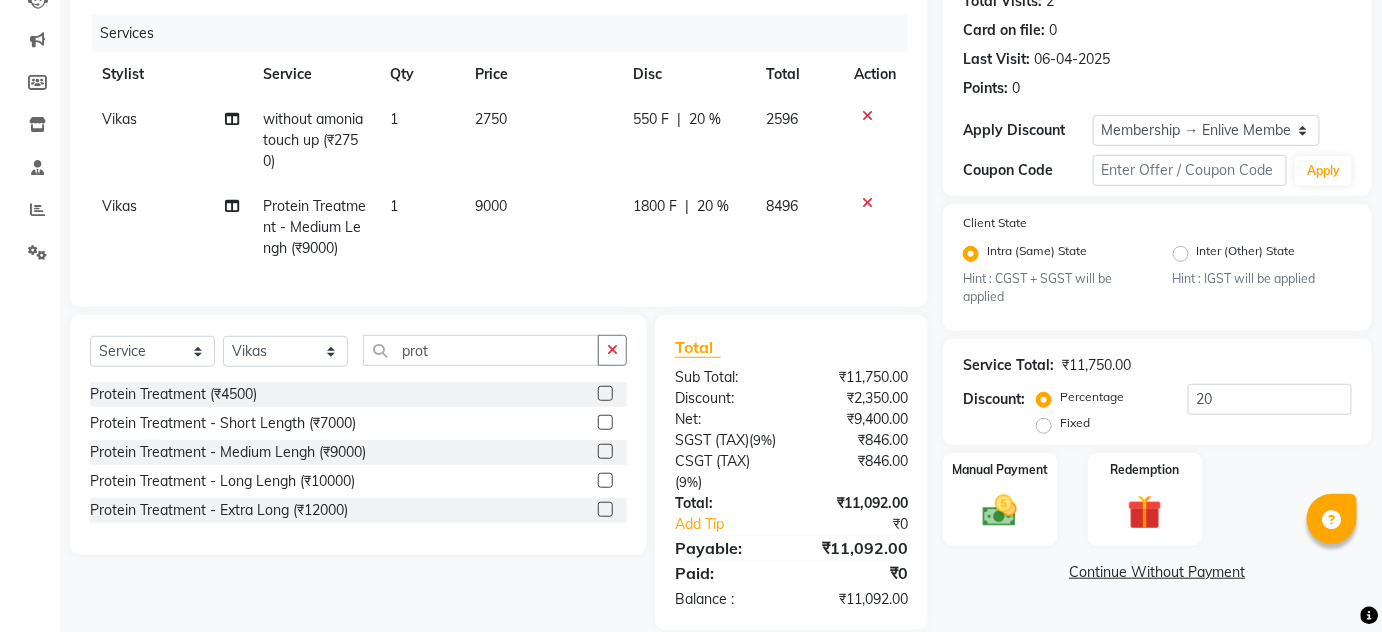 scroll, scrollTop: 295, scrollLeft: 0, axis: vertical 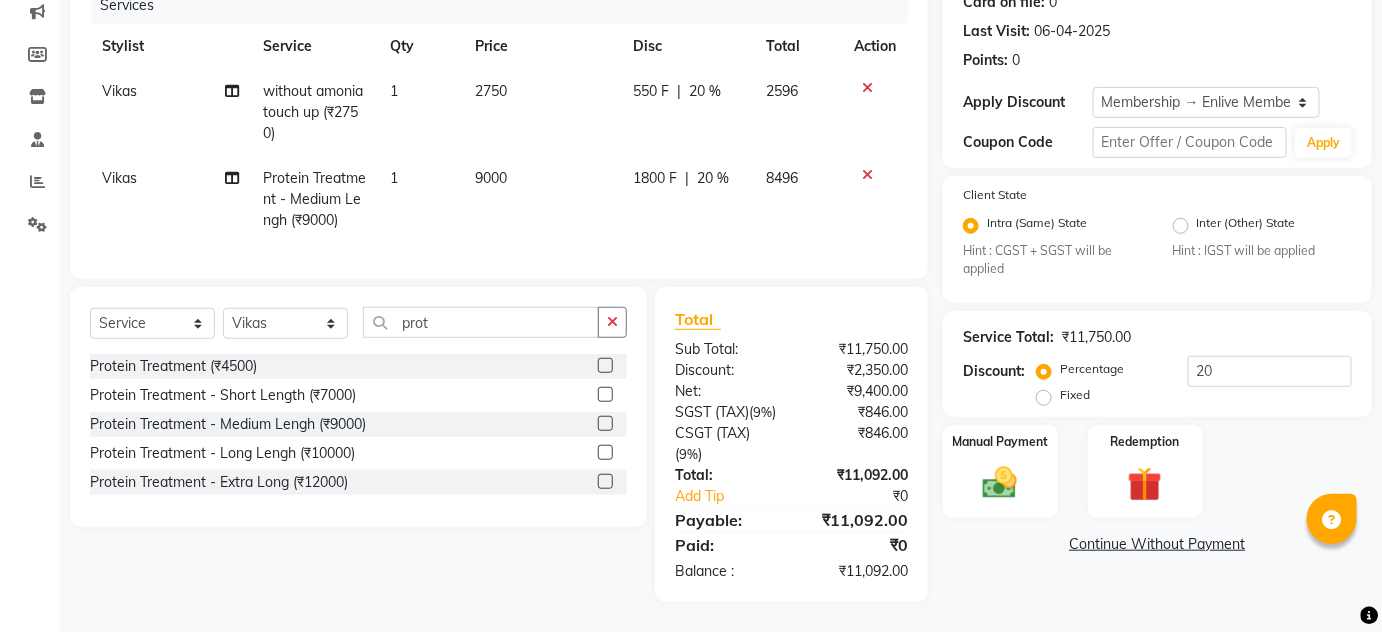 click on "20 %" 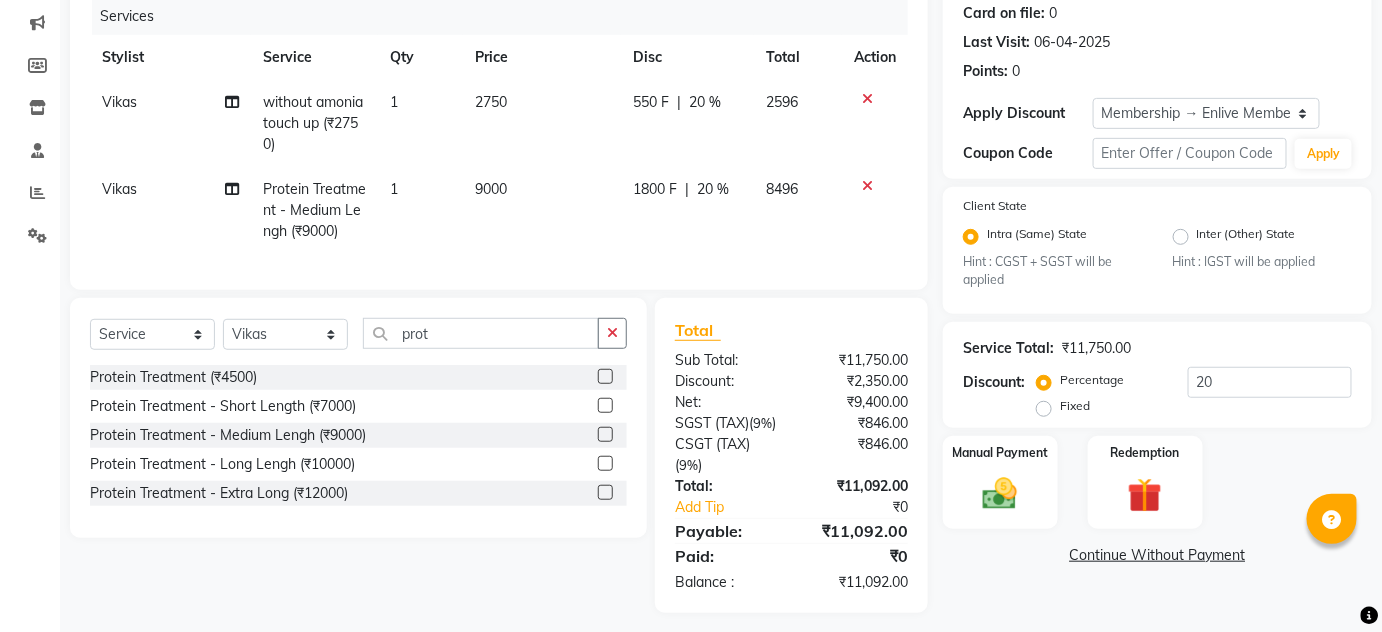 select on "84498" 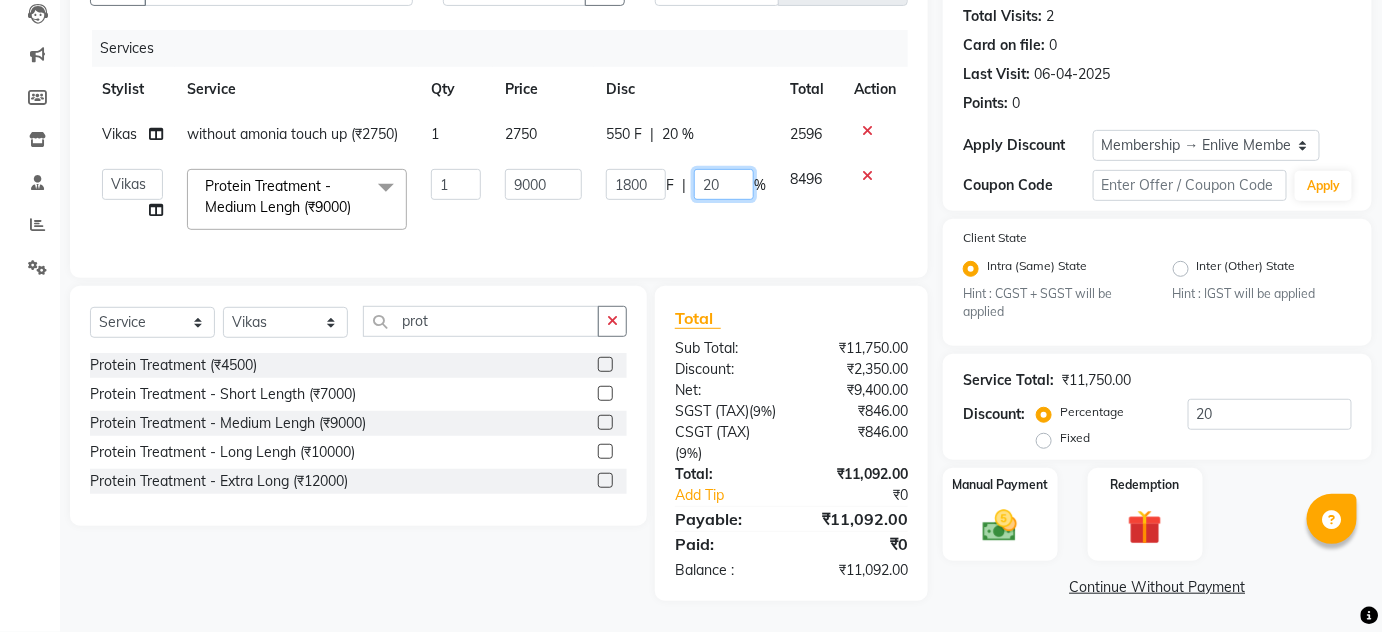 drag, startPoint x: 714, startPoint y: 149, endPoint x: 557, endPoint y: 162, distance: 157.5373 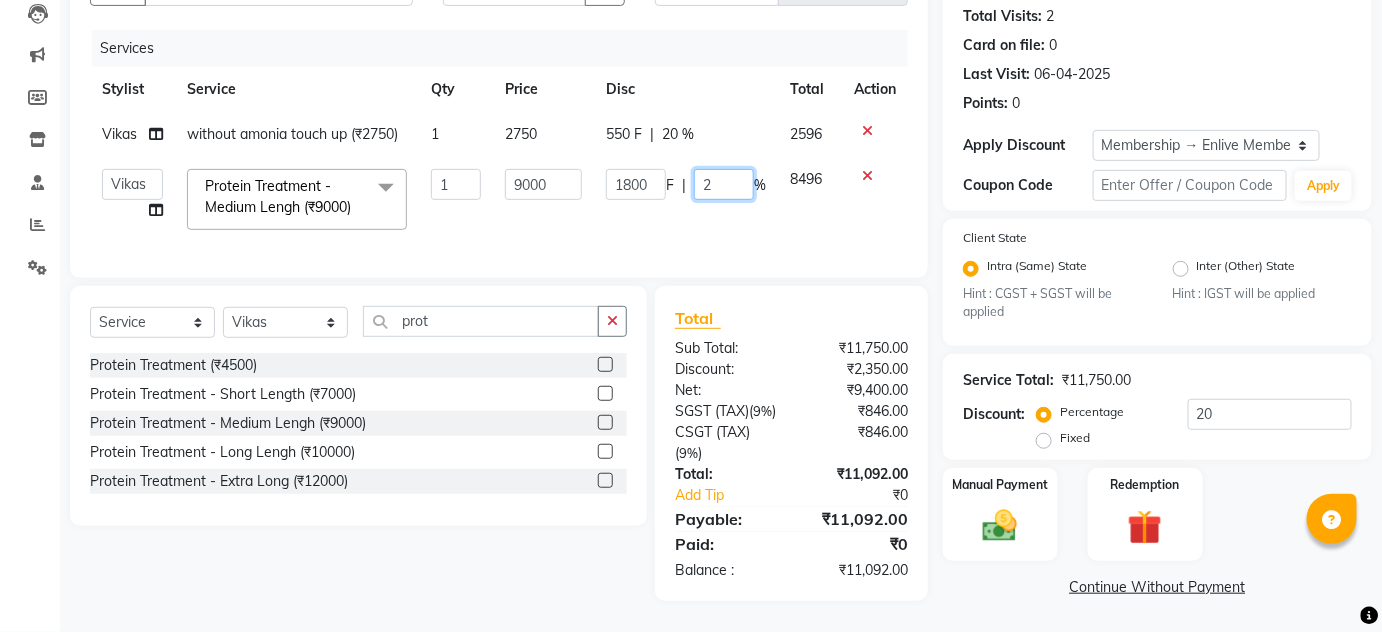 type on "24" 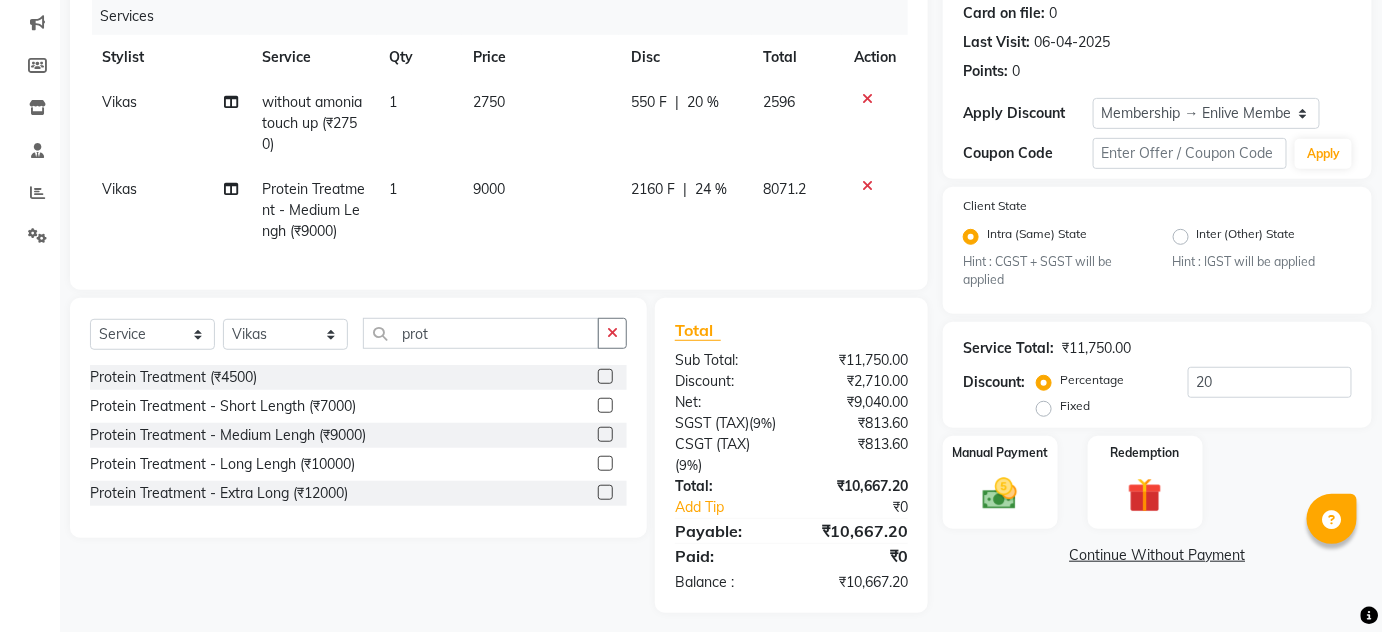 click on "Services Stylist Service Qty Price Disc Total Action [FIRST] without amonia touch up (₹2750) 1 2750 550 F | 20 % 2596 [FIRST] Protein Treatment - Medium Lengh (₹9000) 1 9000 2160 F | 24 % 8071.2" 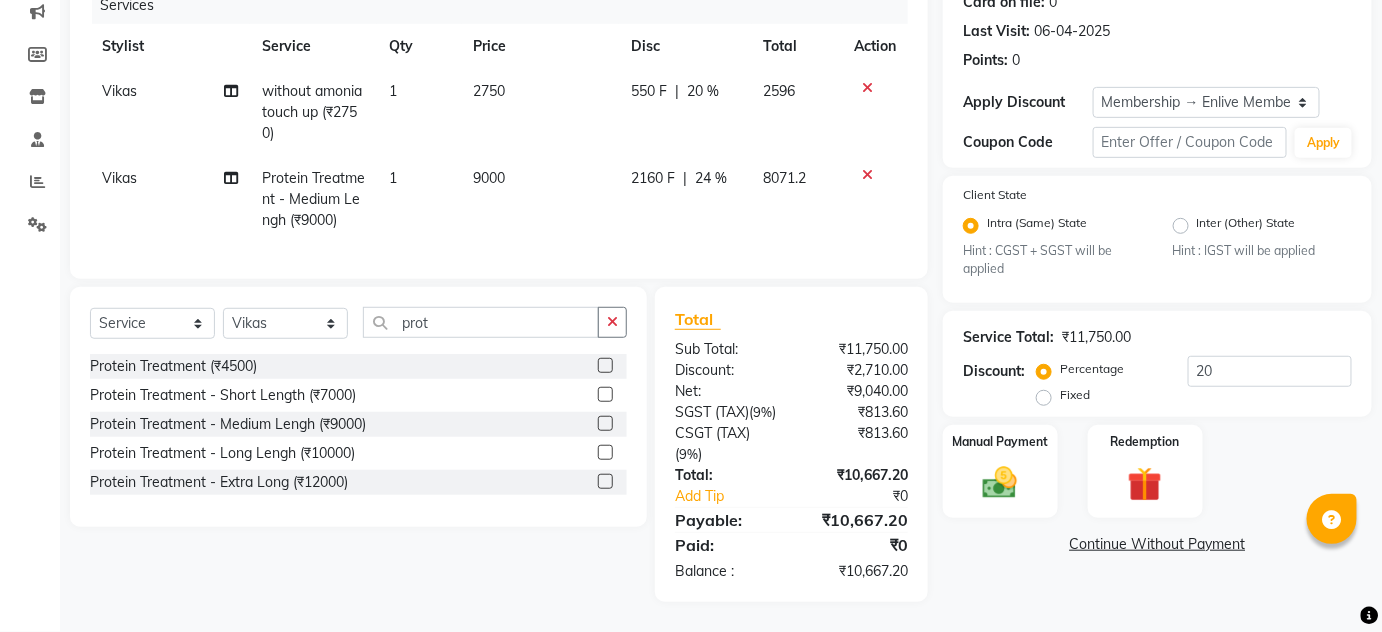 scroll, scrollTop: 295, scrollLeft: 0, axis: vertical 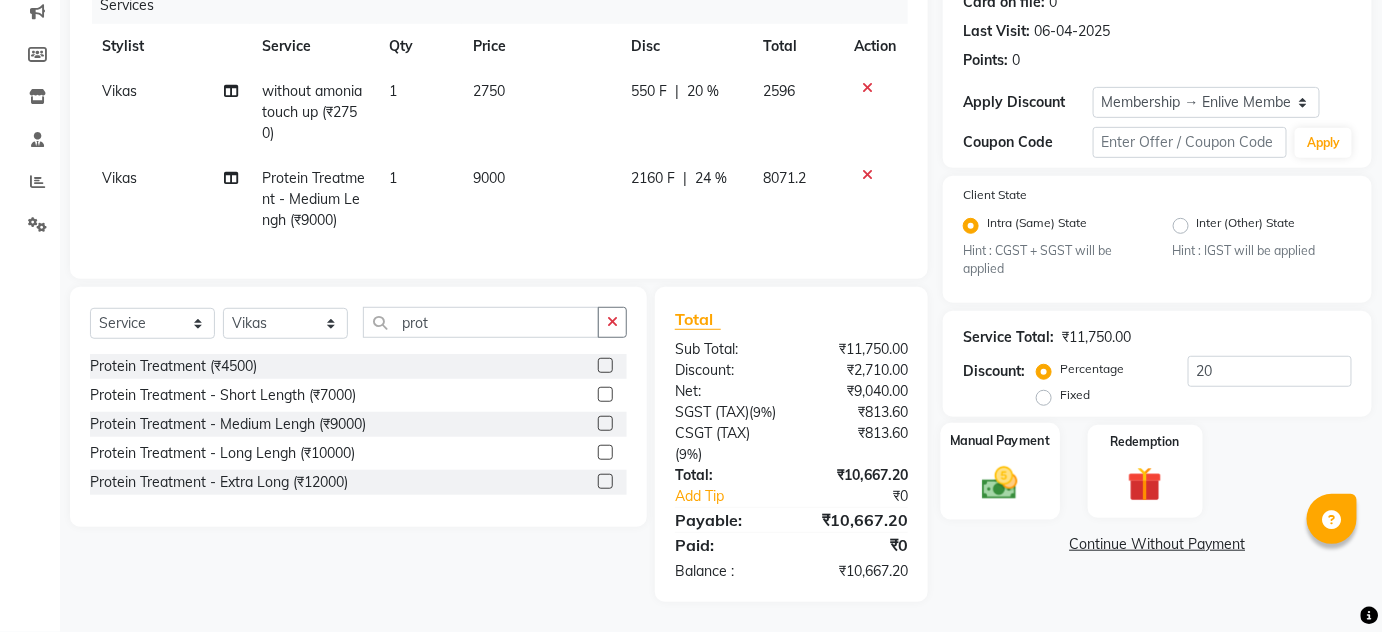 click 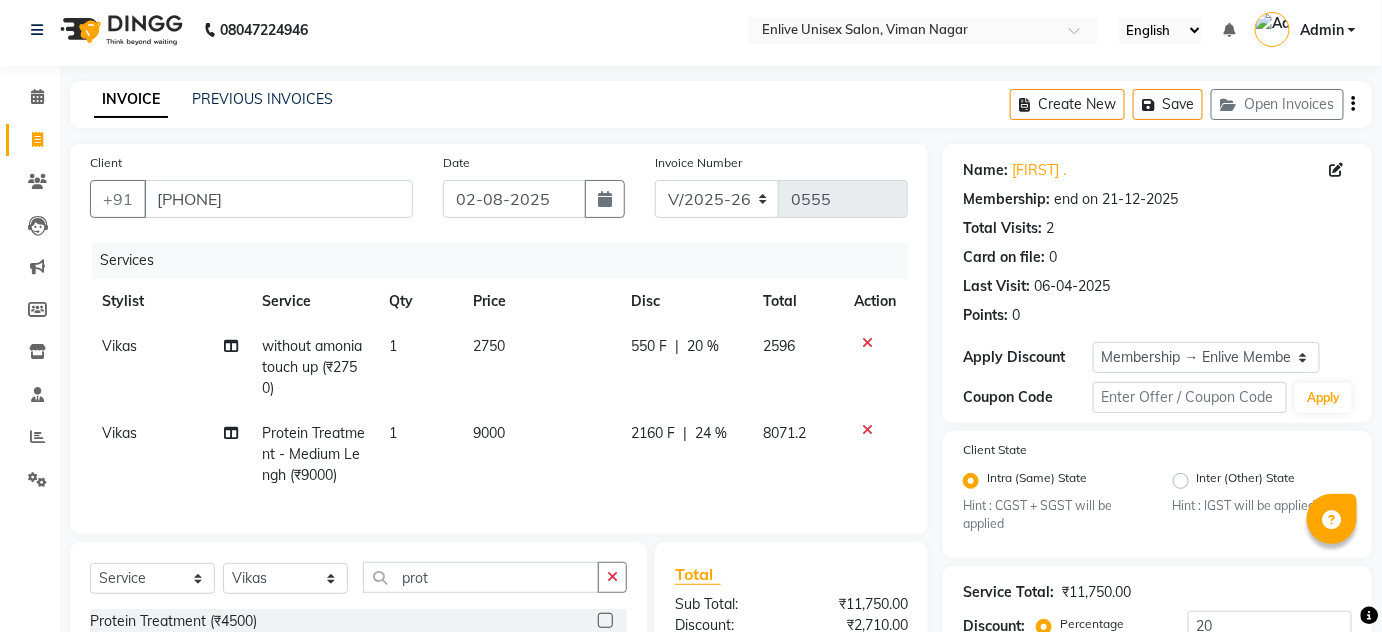 scroll, scrollTop: 370, scrollLeft: 0, axis: vertical 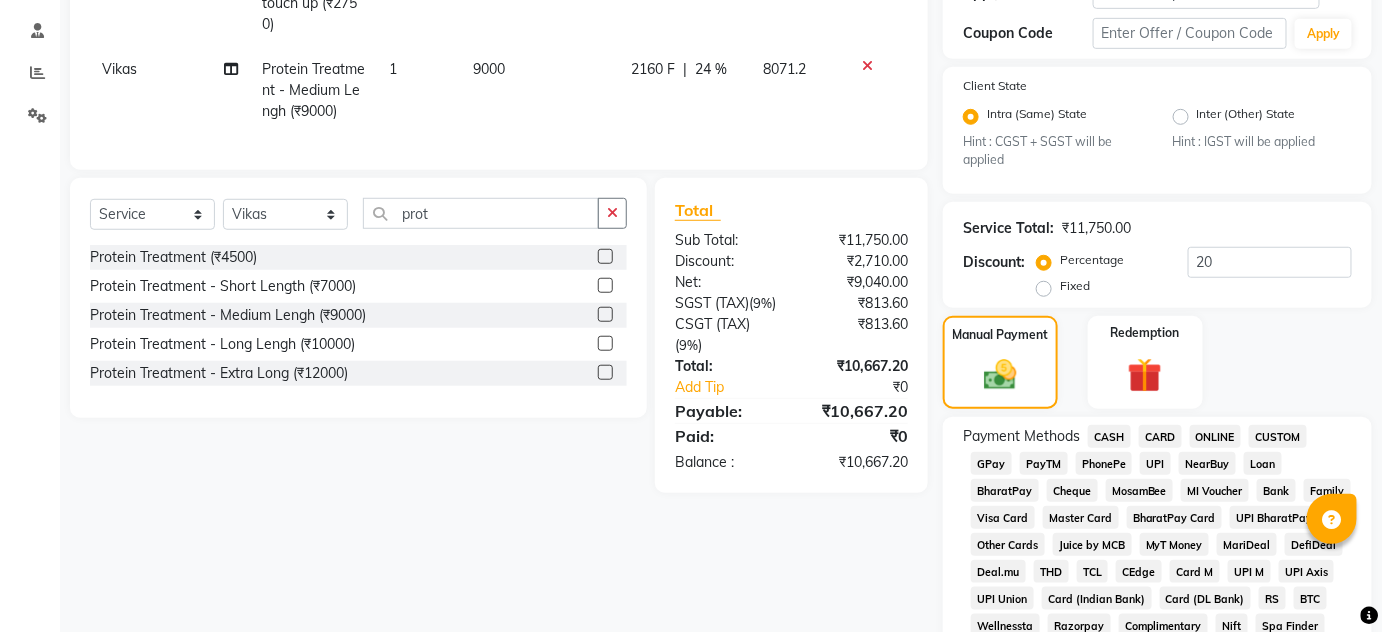 click on "CARD" 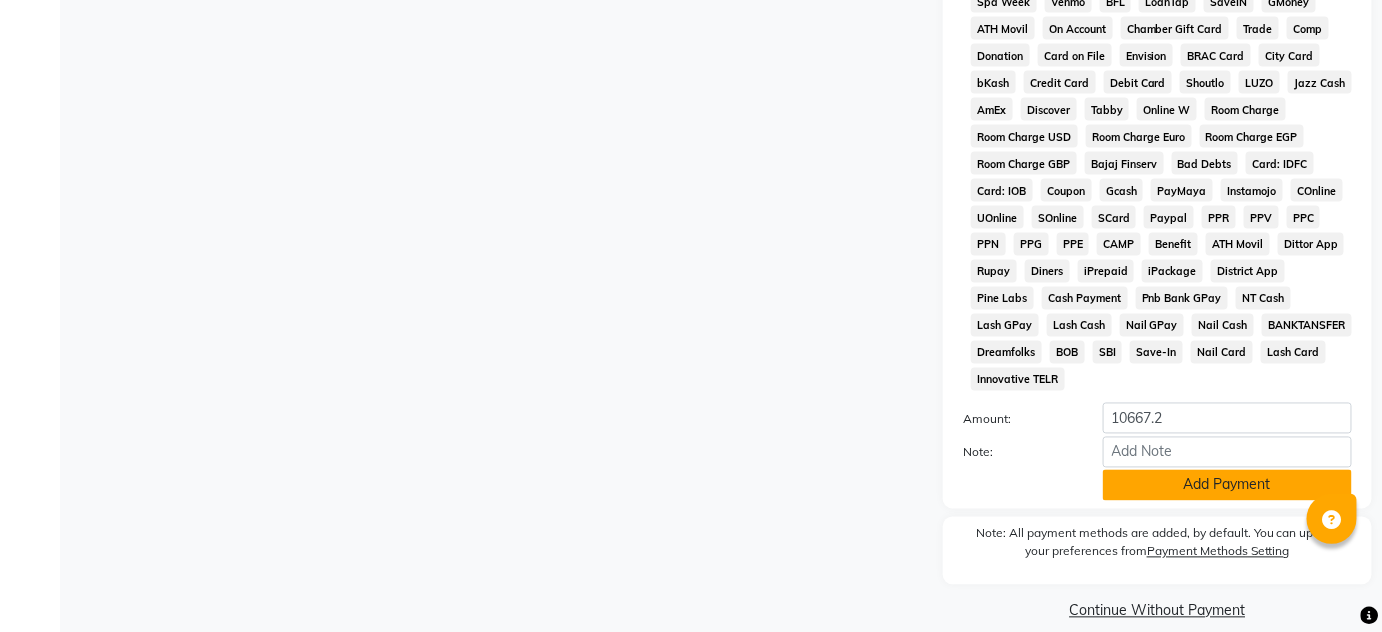 click on "Add Payment" 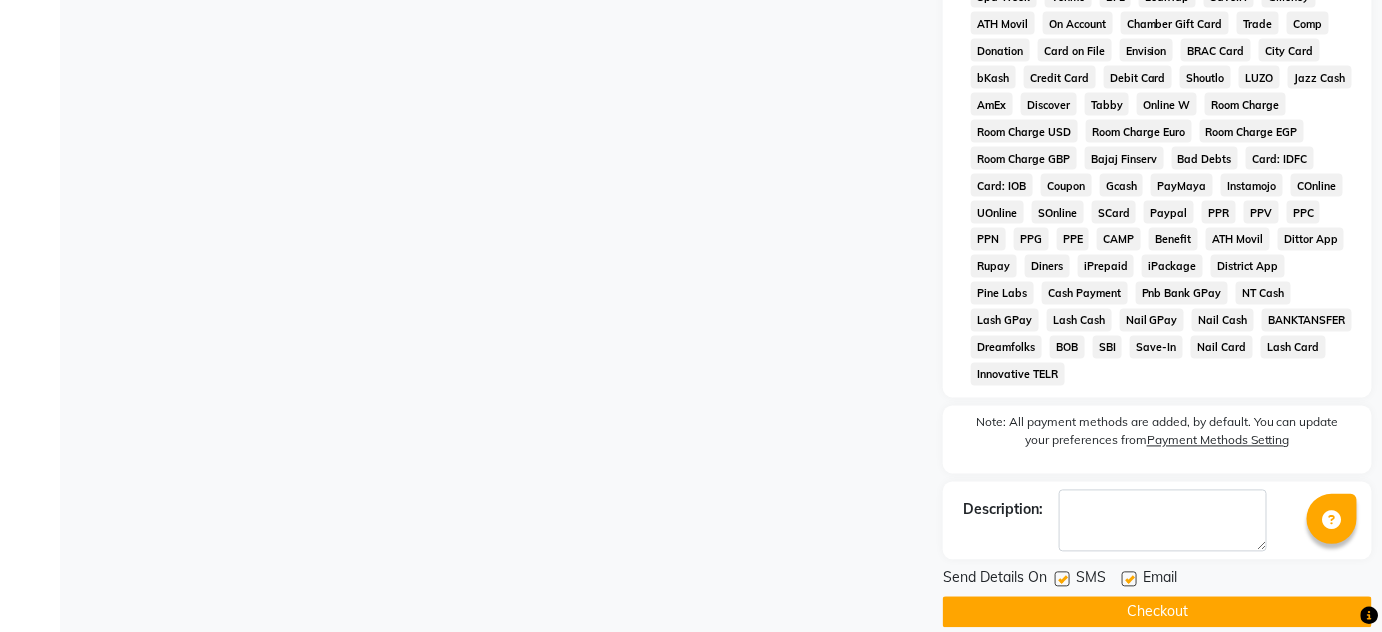 click on "Checkout" 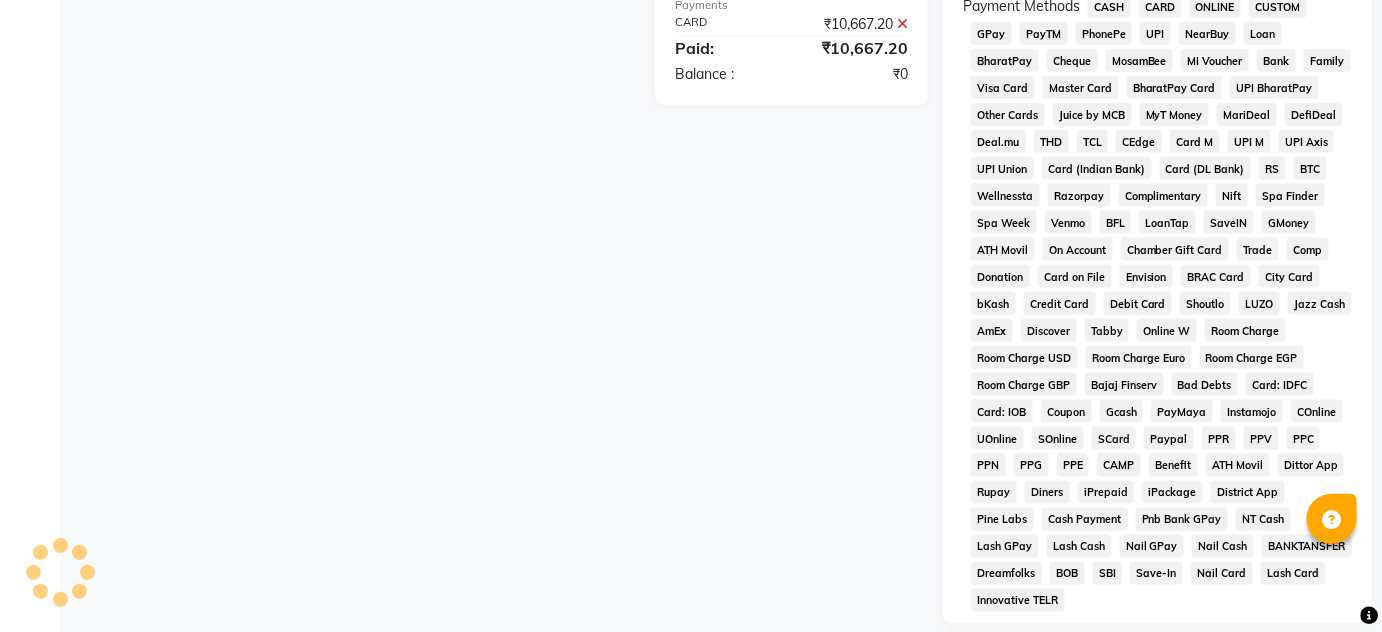 scroll, scrollTop: 663, scrollLeft: 0, axis: vertical 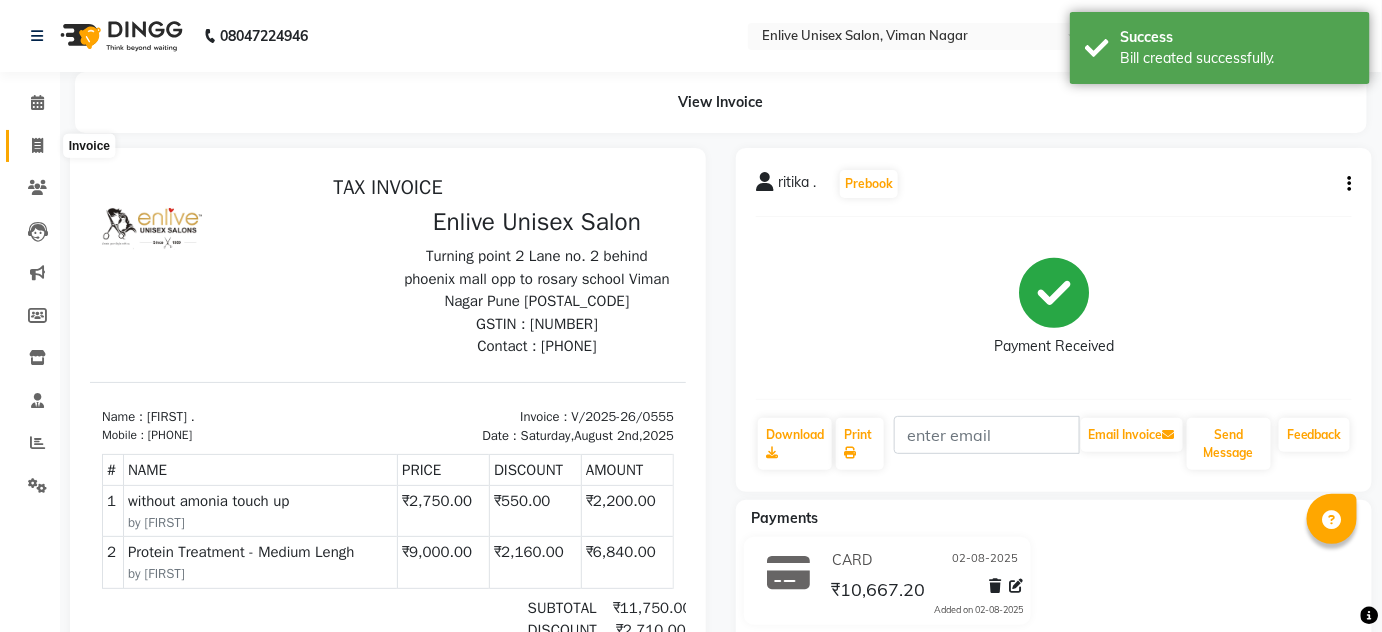 click 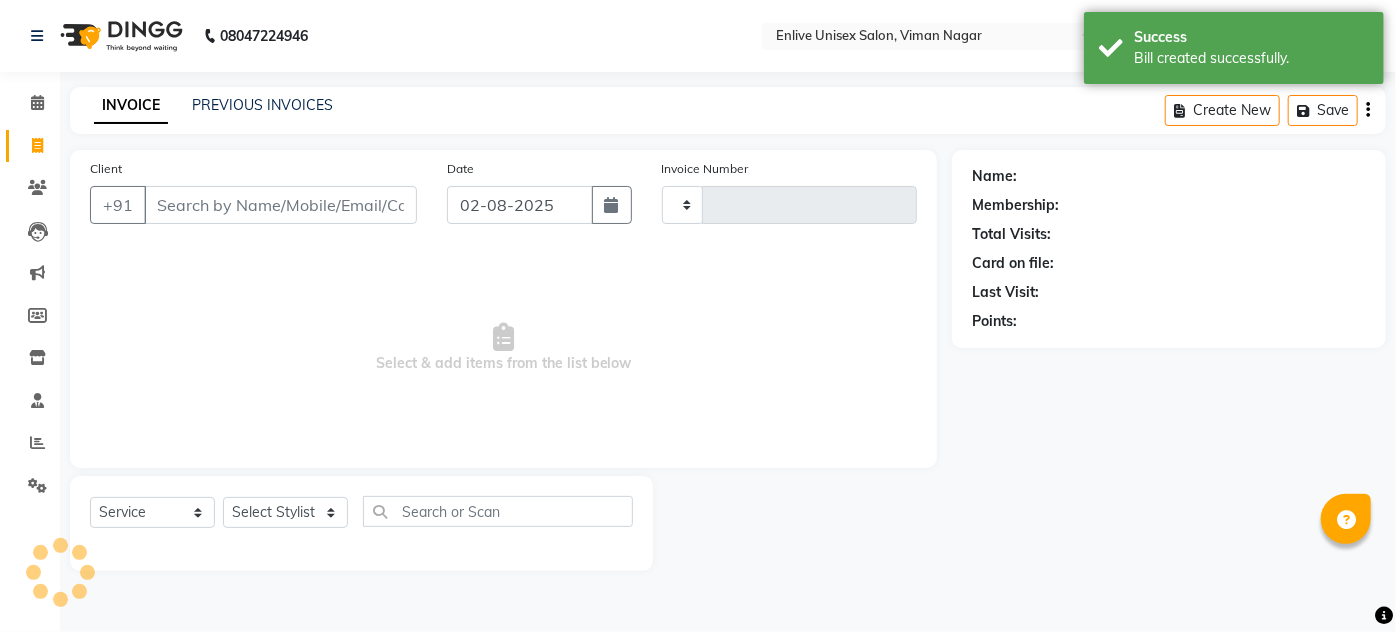 click on "Client" at bounding box center (280, 205) 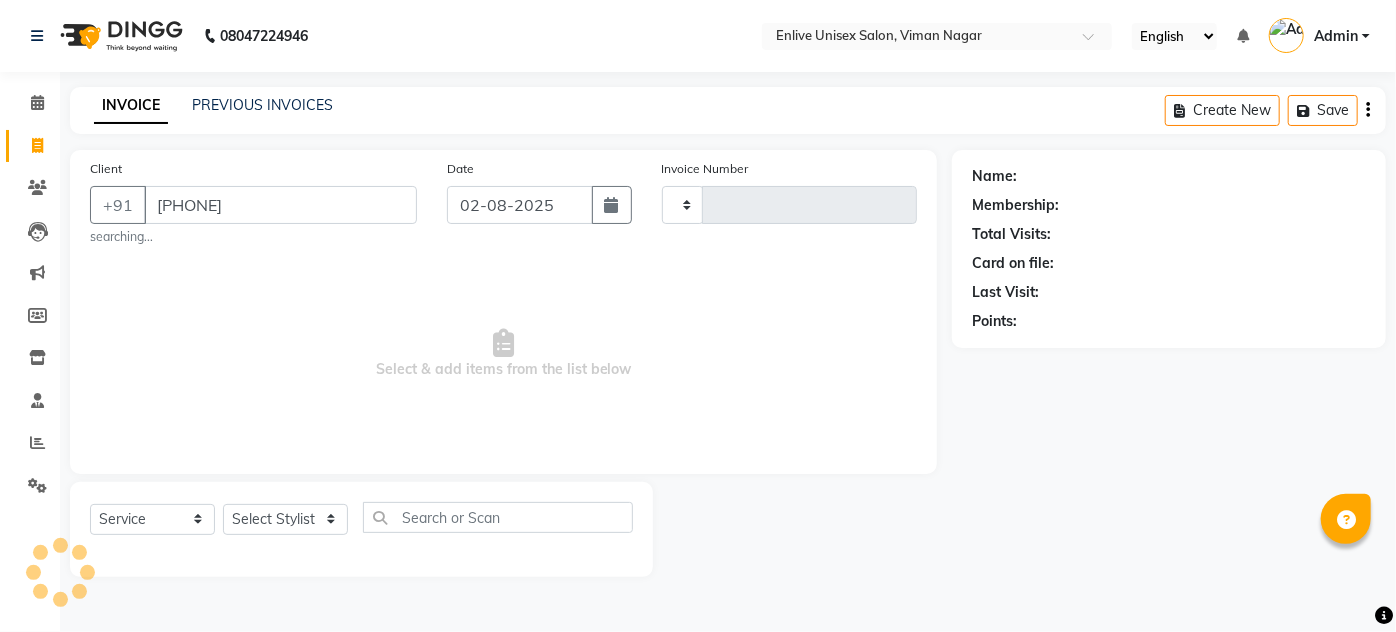 type on "[PHONE]" 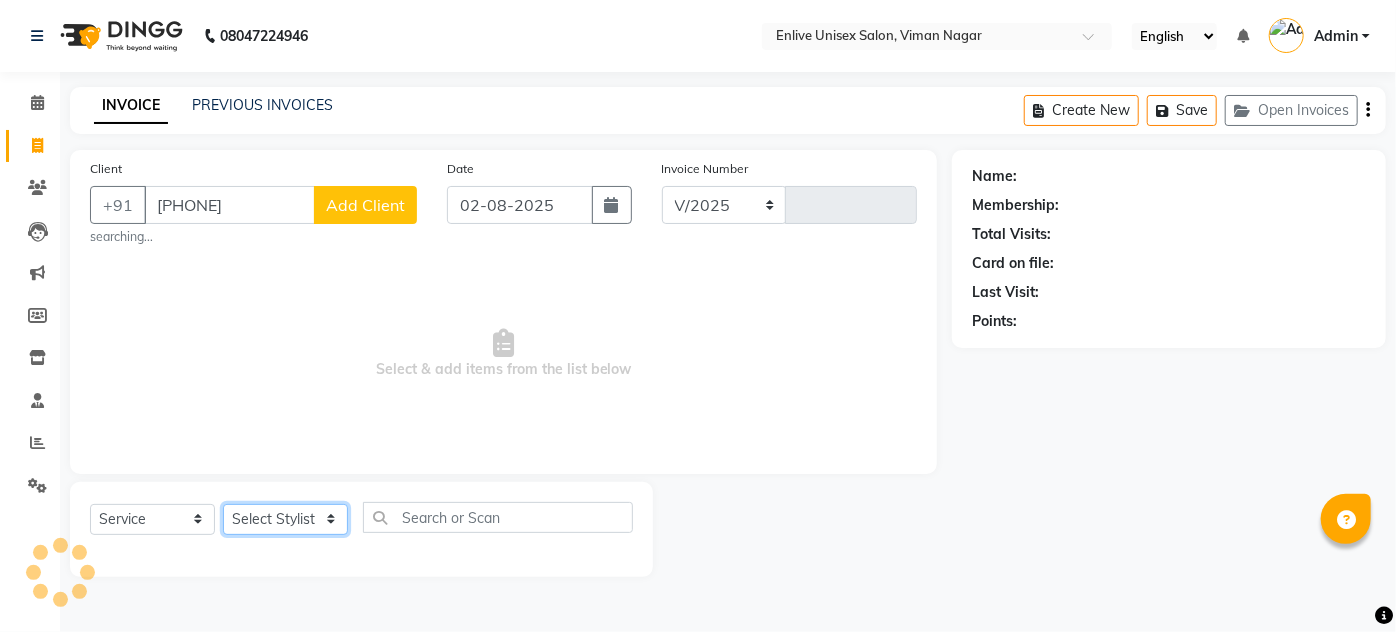 select on "145" 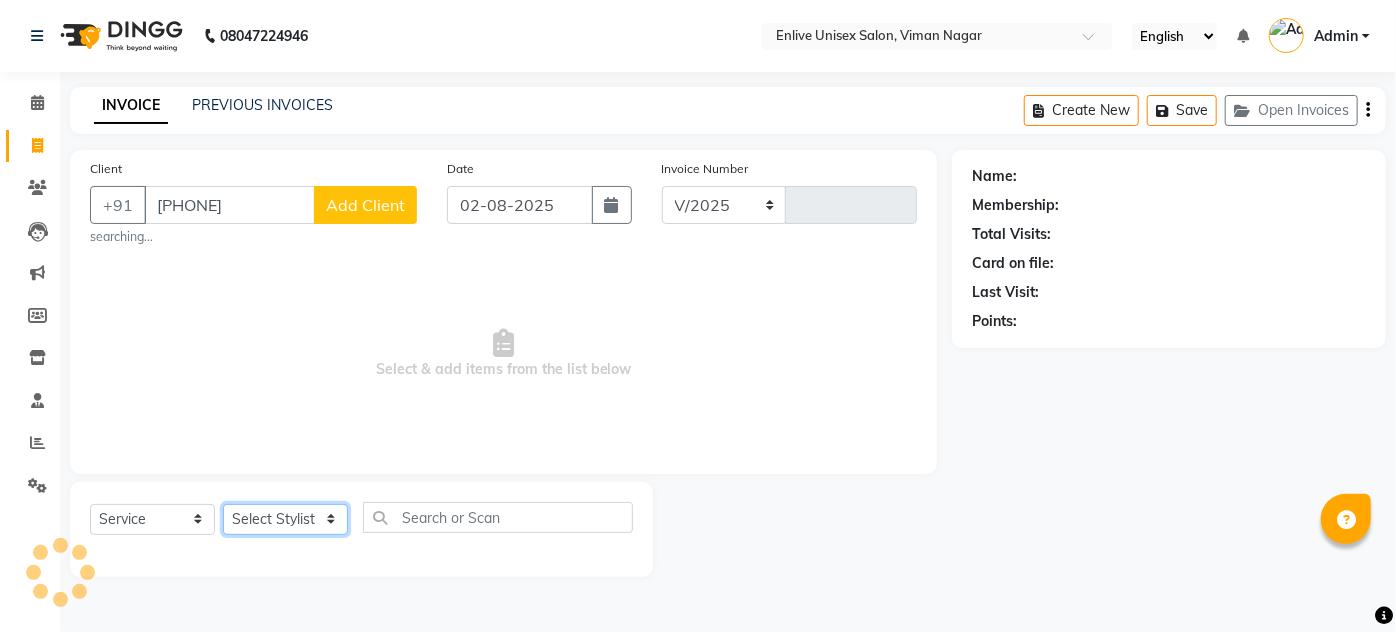 type on "0556" 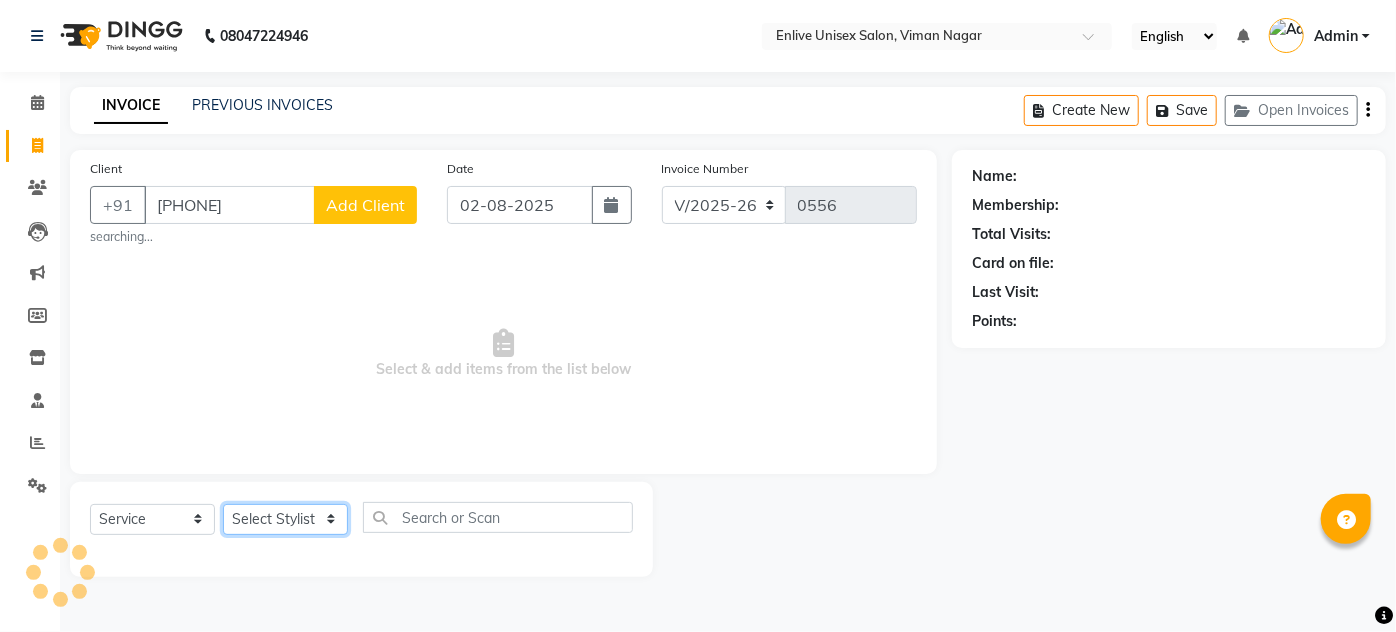 click on "Select Stylist" 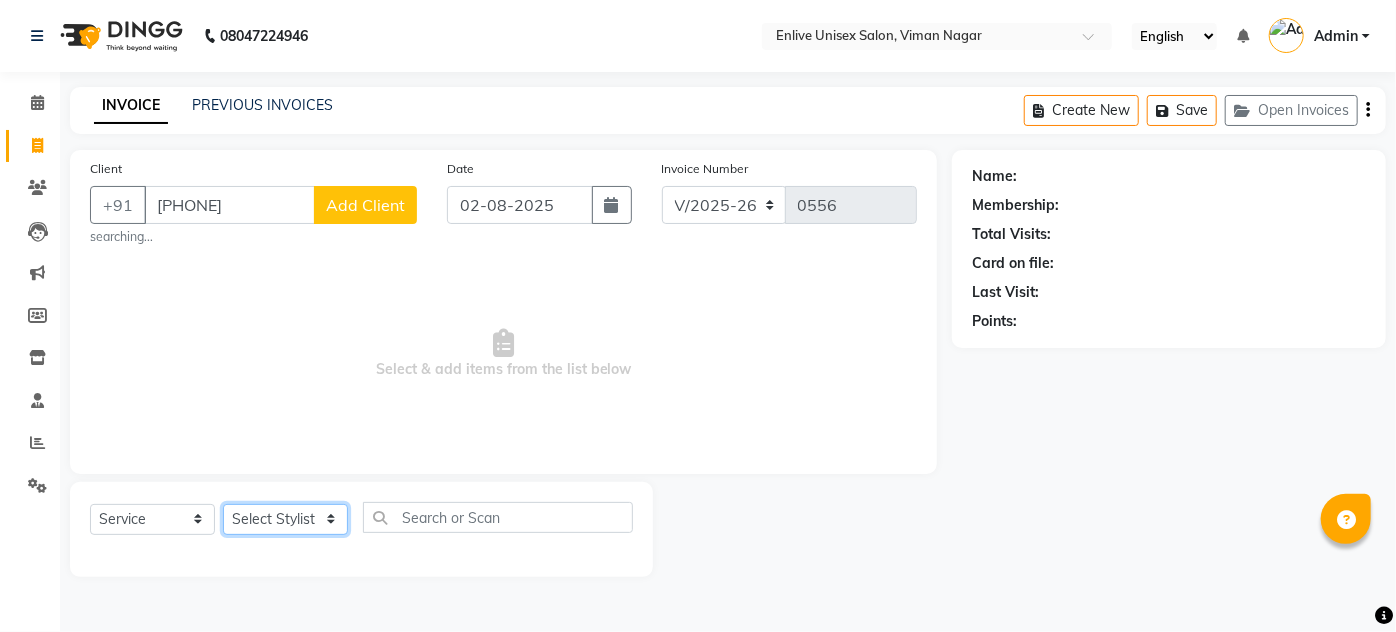 select on "47817" 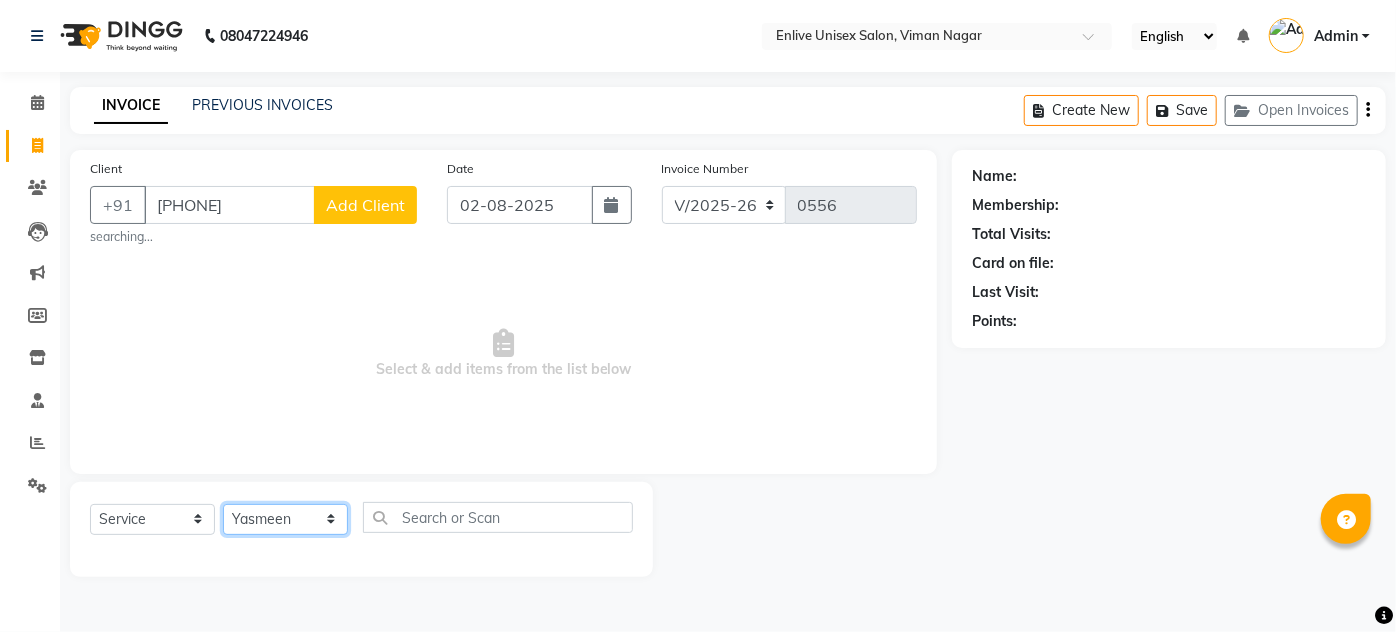 click on "Select Stylist [FIRST] [FIRST] [FIRST] [FIRST] [FIRST] [FIRST] [FIRST] [FIRST] [FIRST] [FIRST]" 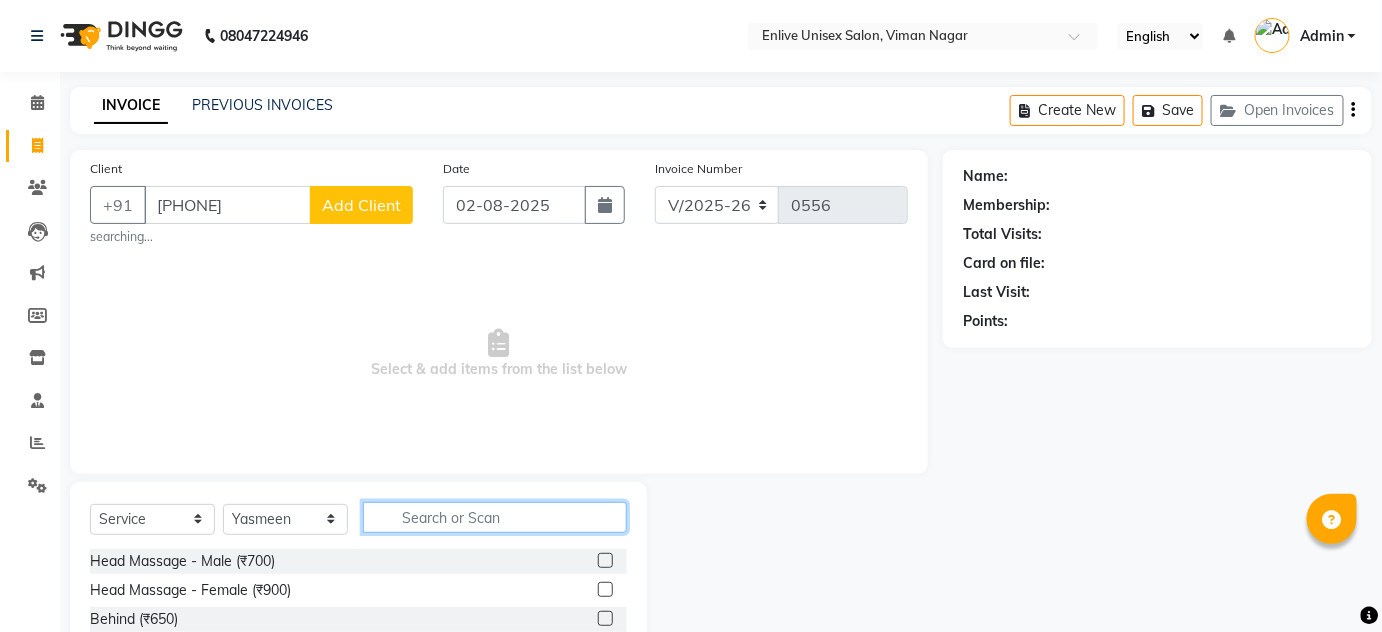 click 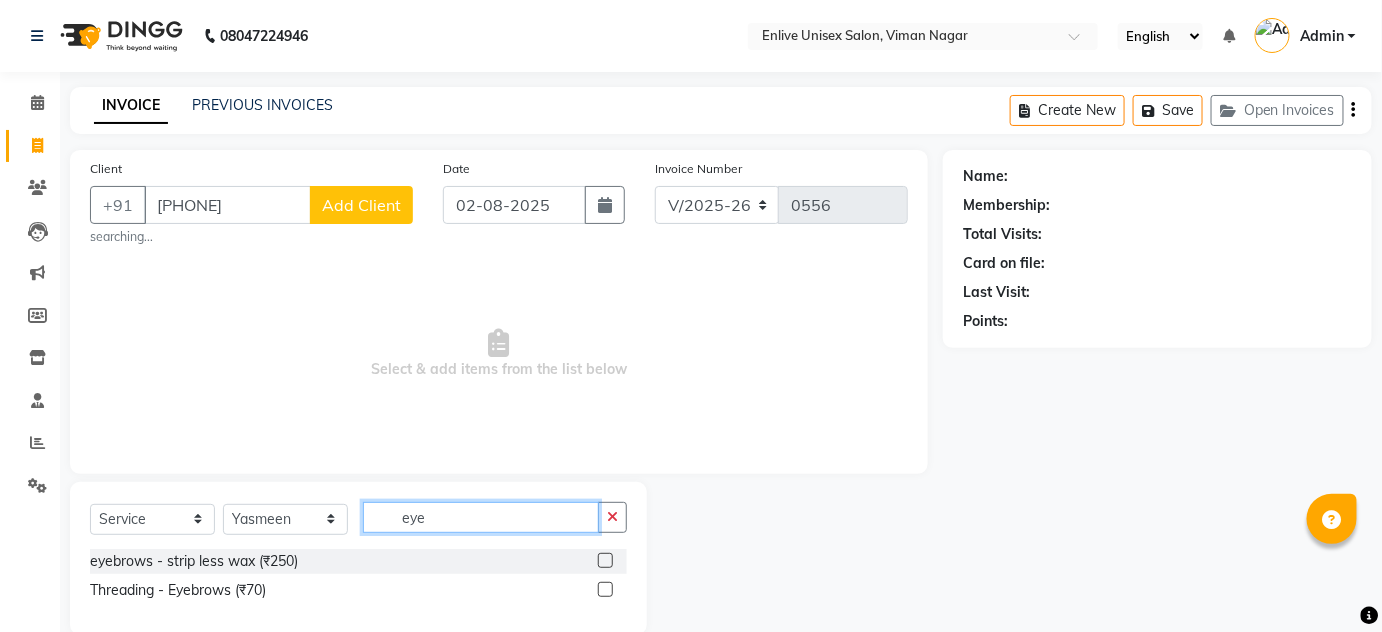 type on "eye" 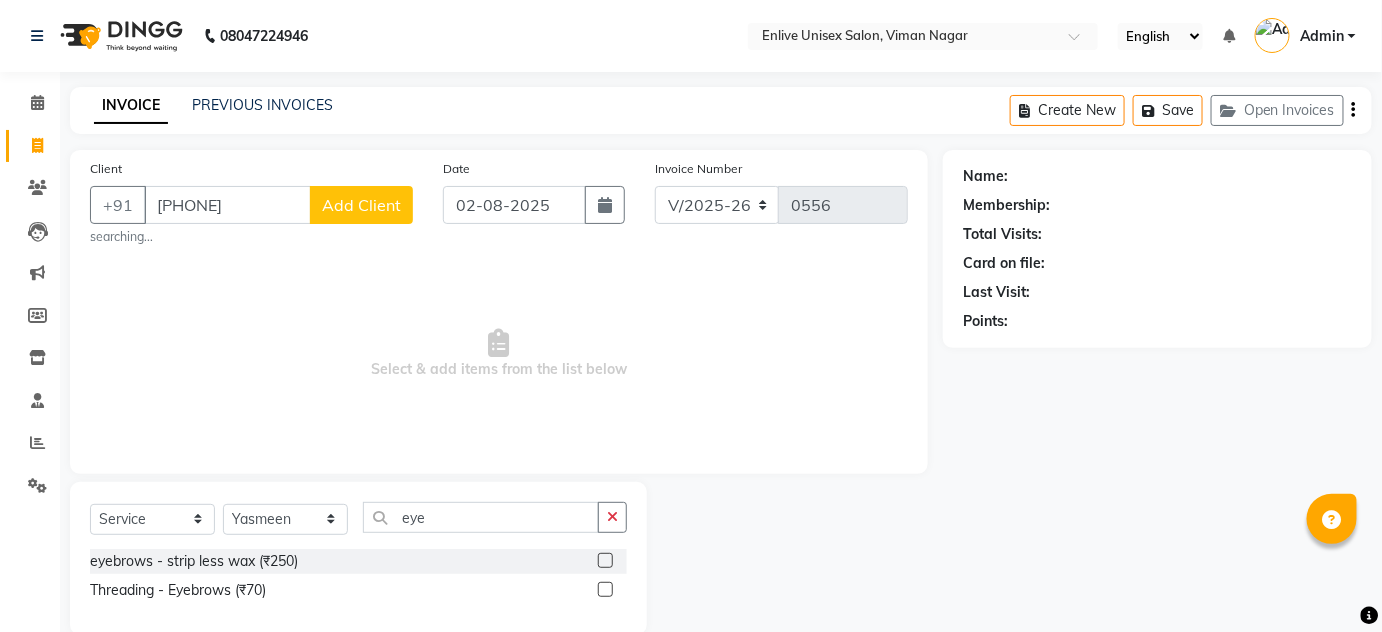 click 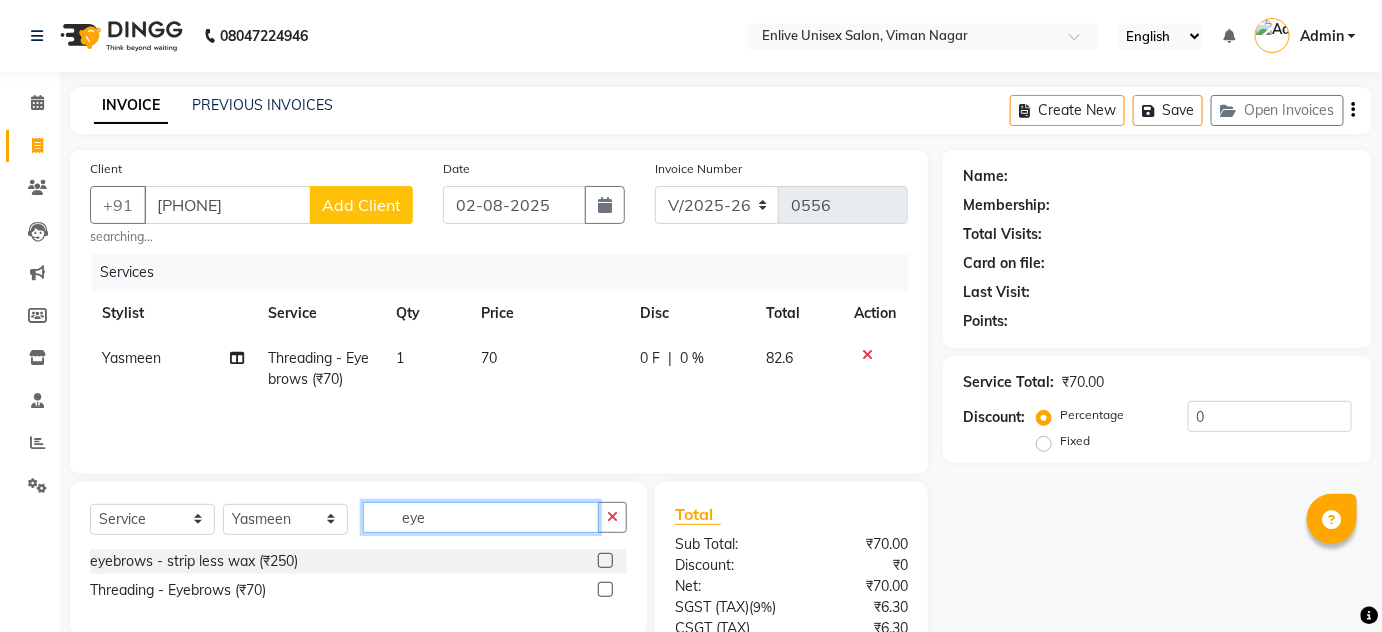 checkbox on "false" 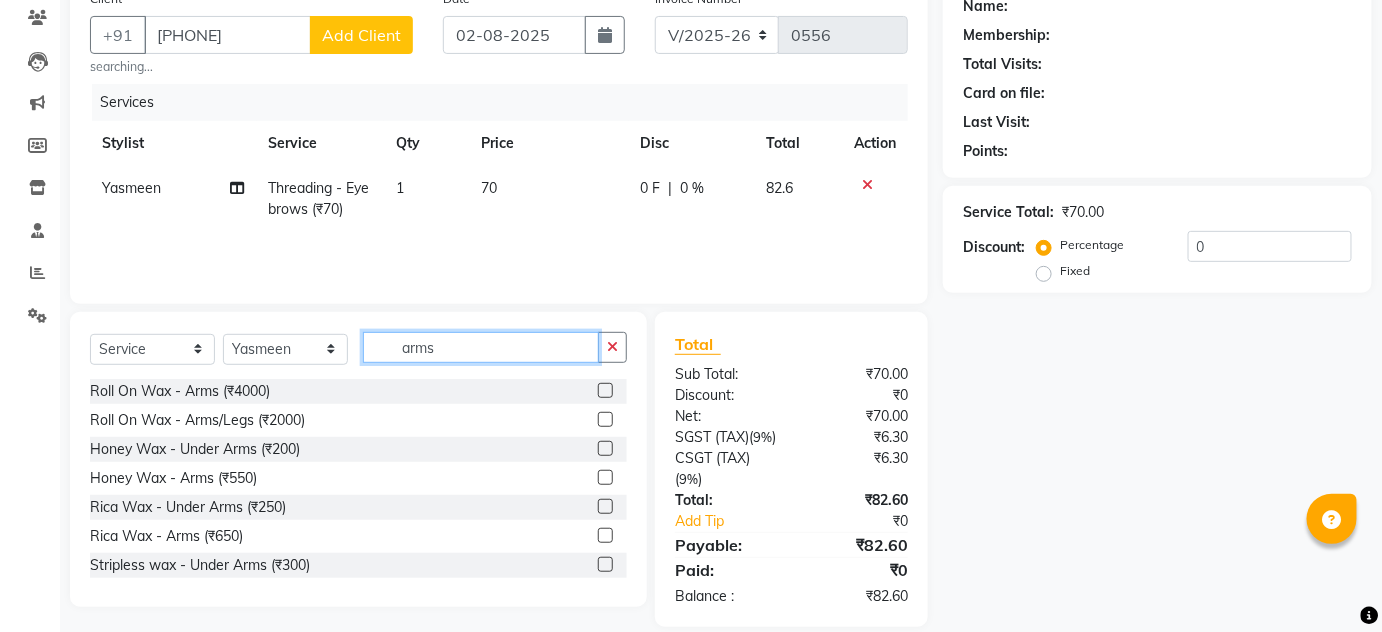 scroll, scrollTop: 181, scrollLeft: 0, axis: vertical 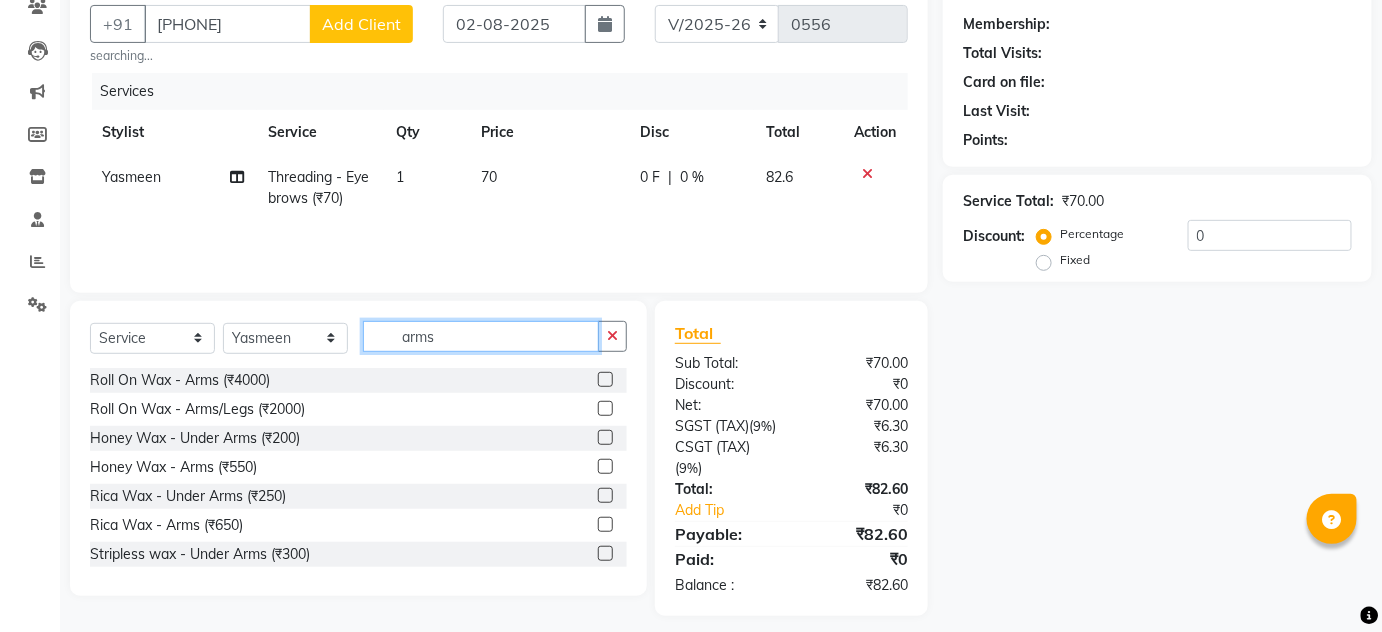 type on "arms" 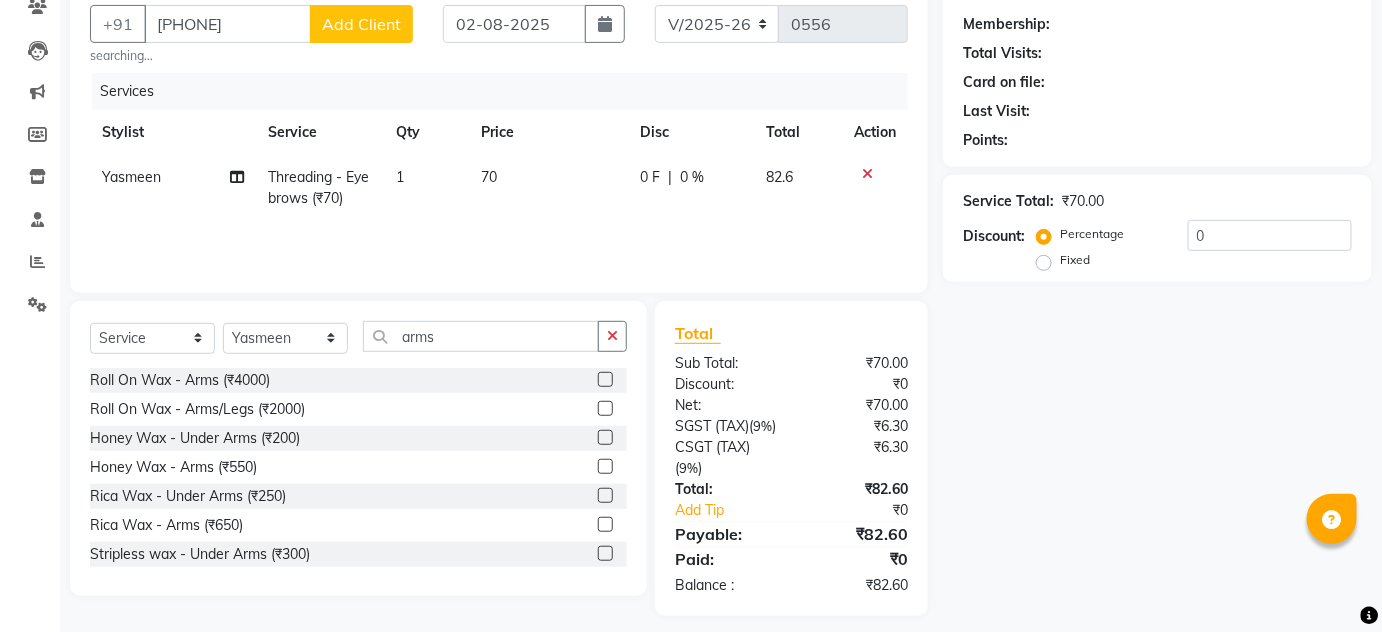 click 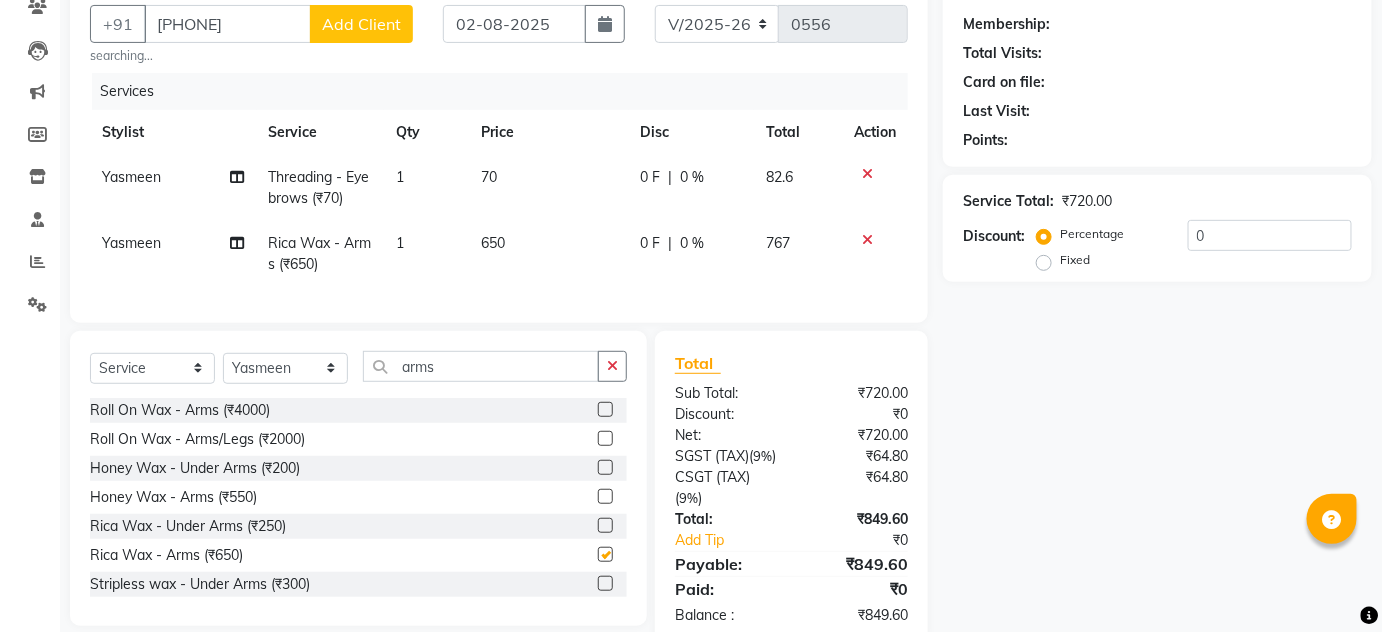 checkbox on "false" 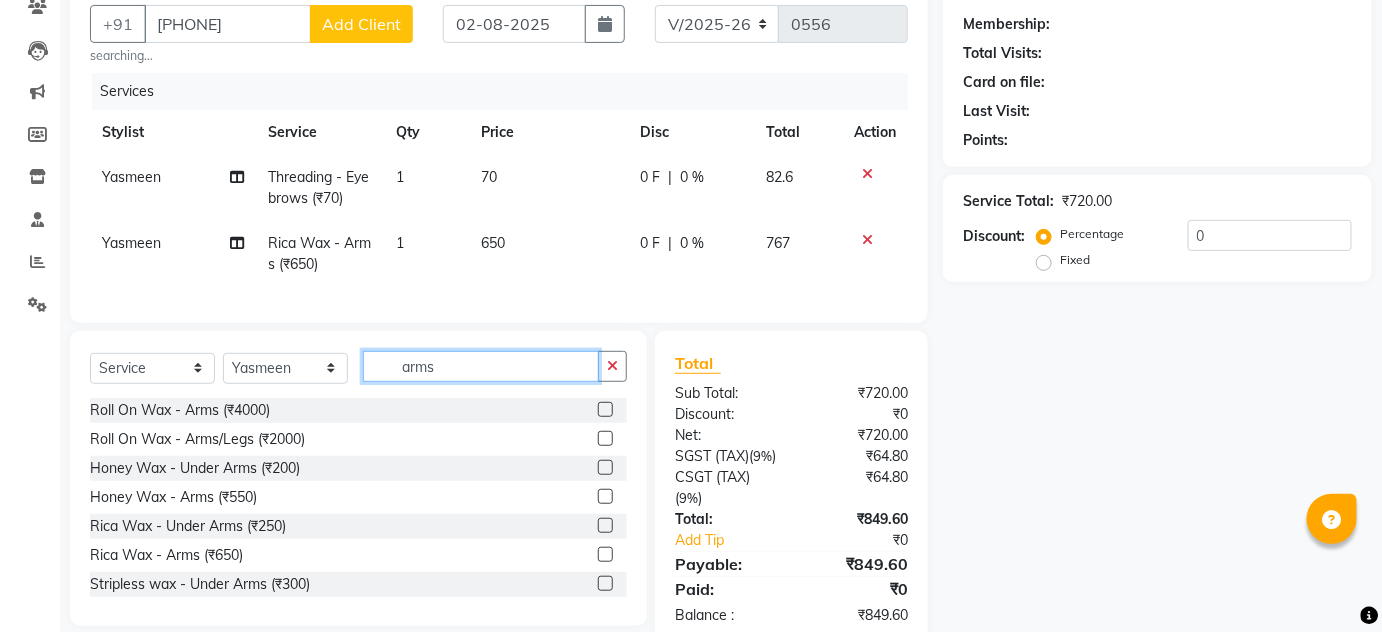 click on "Admin Manage Profile Change Password Sign out Version:3.15.11 ☀ Enlive Unisex Salon, Viman Nagar Calendar Invoice Clients Leads Marketing Members Inventory Staff Reports Settings Completed InProgress Upcoming Dropped Tentative Check-In Confirm Bookings Generate Report Segments Page Builder INVOICE PREVIOUS INVOICES Create New Save Open Invoices Client +91 [PHONE] Add Client searching... Date 02-08-2025 Invoice Number V/2025 V/2025-26 0556 Services Stylist Service Qty Price Disc Total Action Yasmeen Threading - Eyebrows (₹70) 1 70 0 F | 0 % 82.6 Yasmeen Rica Wax - Arms (₹650) 1 650 0 F | 0 % 767 Select Service Product Membership Package Voucher Prepaid Gift Card Select Stylist Amin Shaikh Arti lohar Jyoti Namrata Nitin Sir Roshani sameer Shubhangi Vikas Yasmeen arms Total" 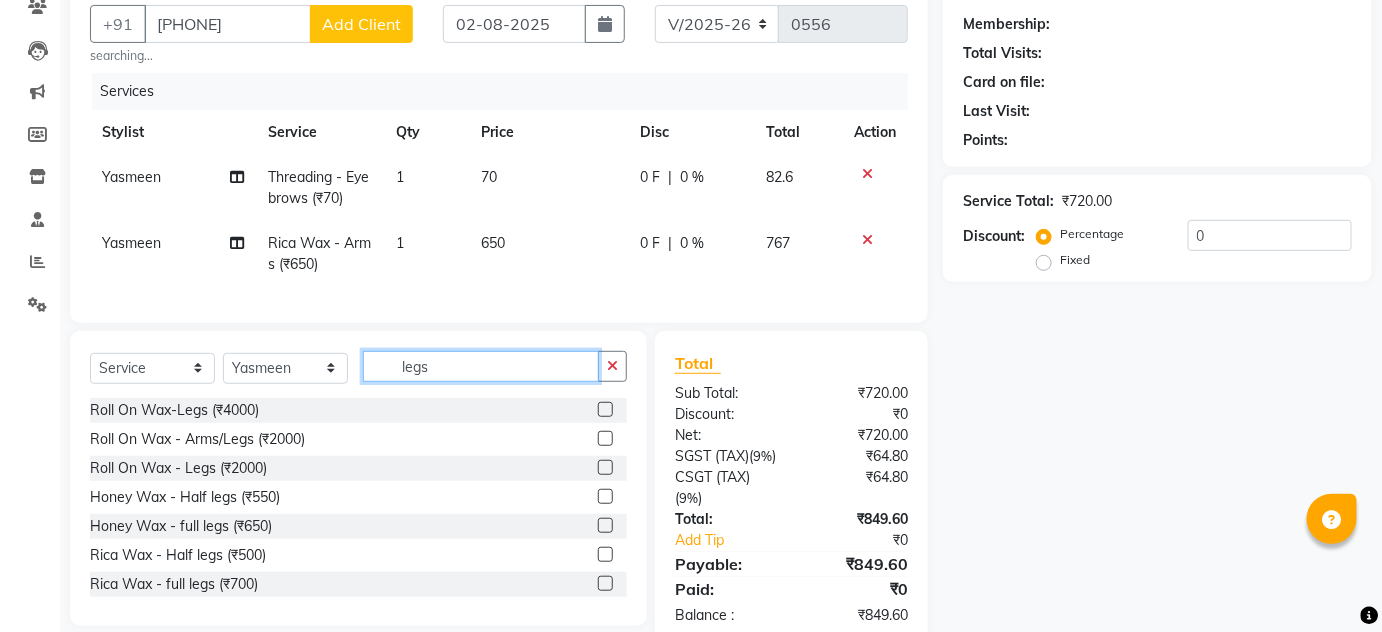 type on "legs" 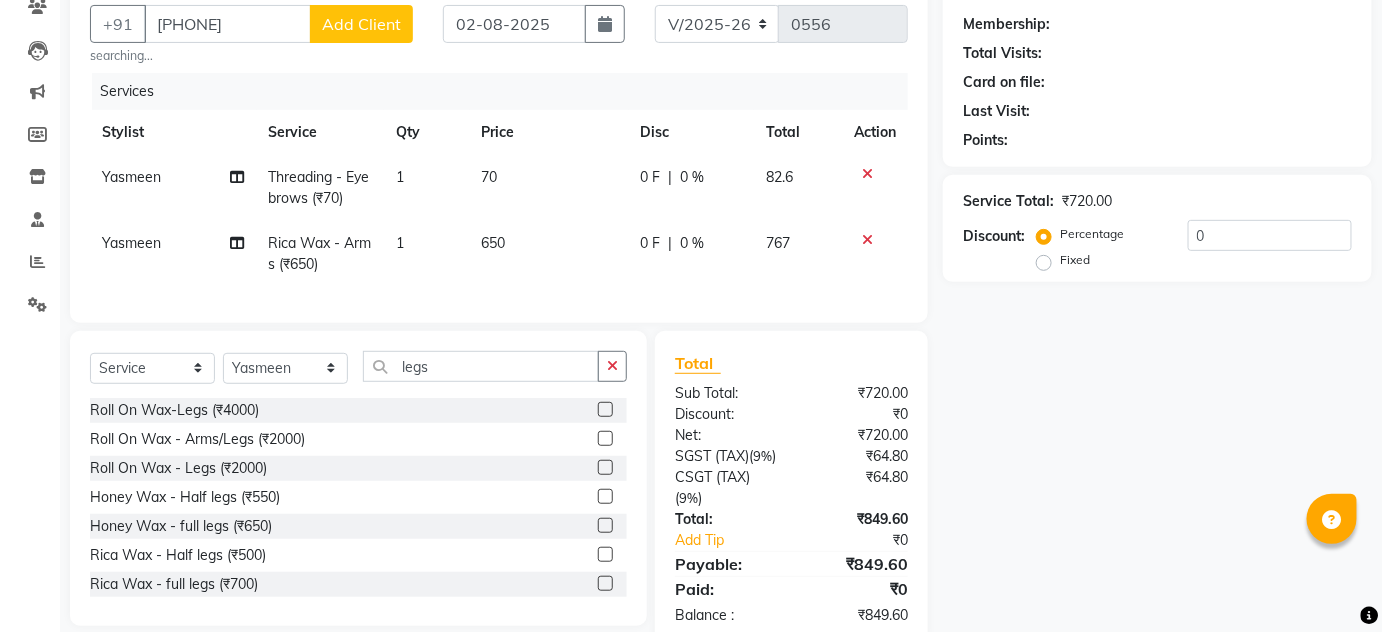 click 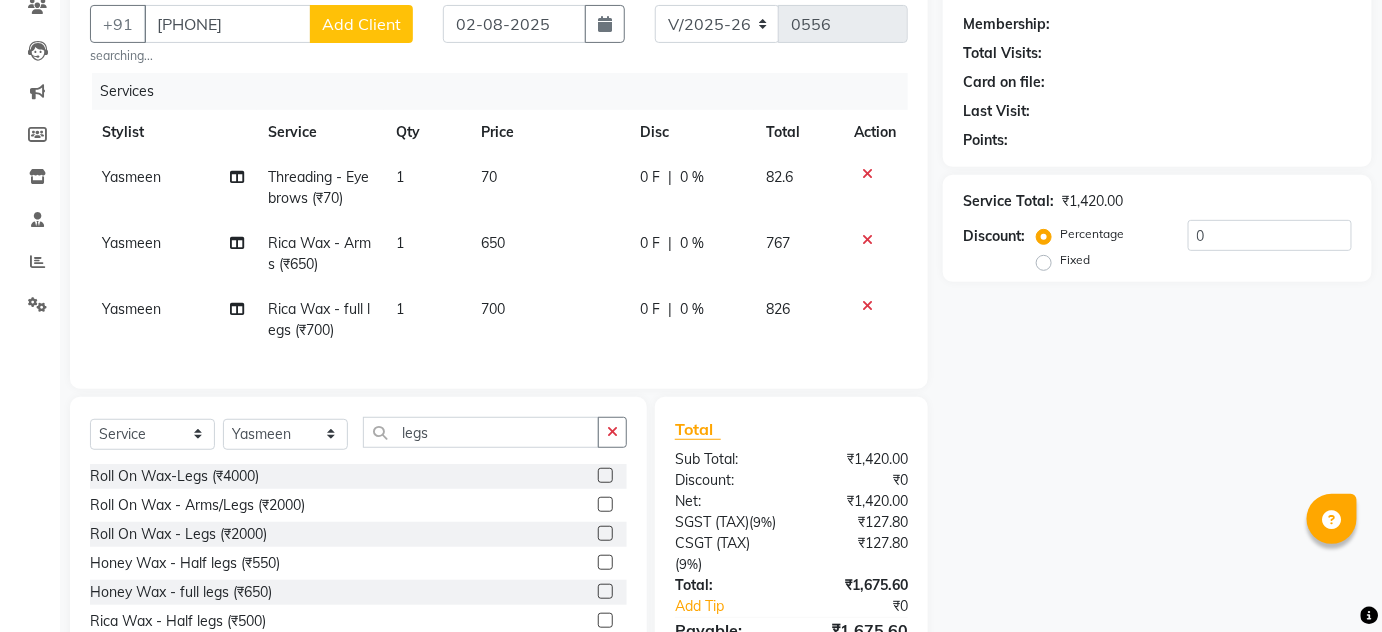 checkbox on "false" 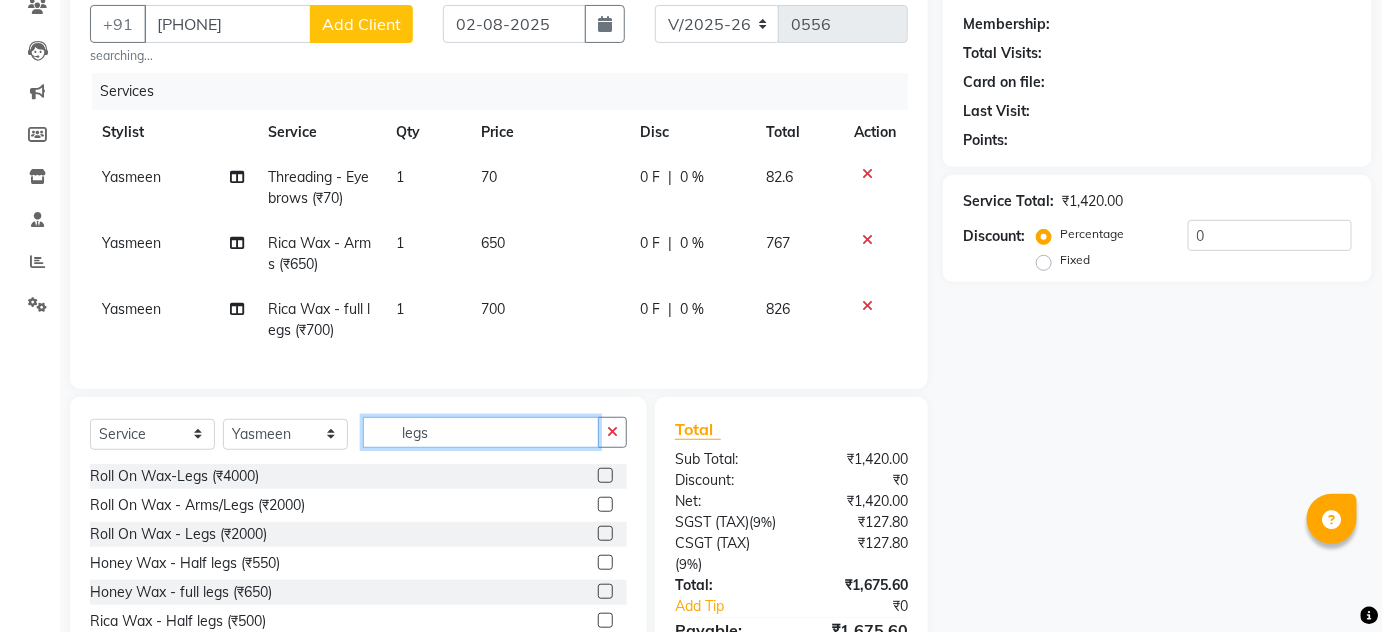 drag, startPoint x: 472, startPoint y: 446, endPoint x: 244, endPoint y: 439, distance: 228.10744 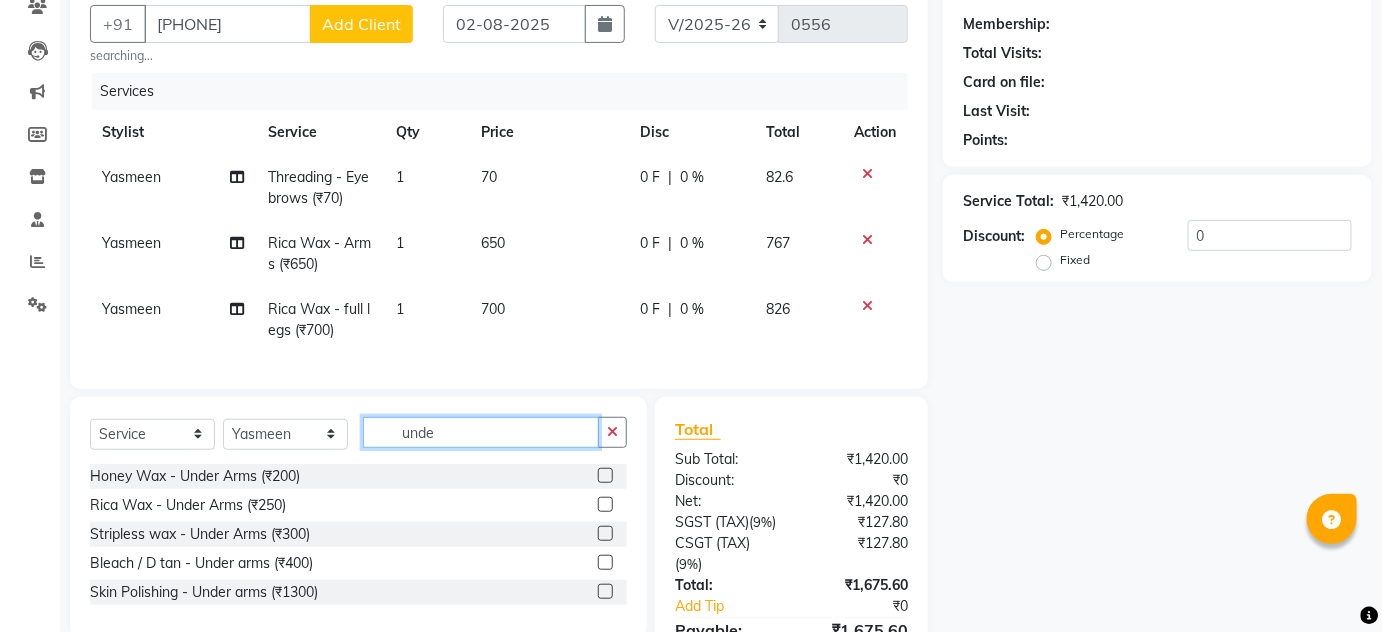 type on "unde" 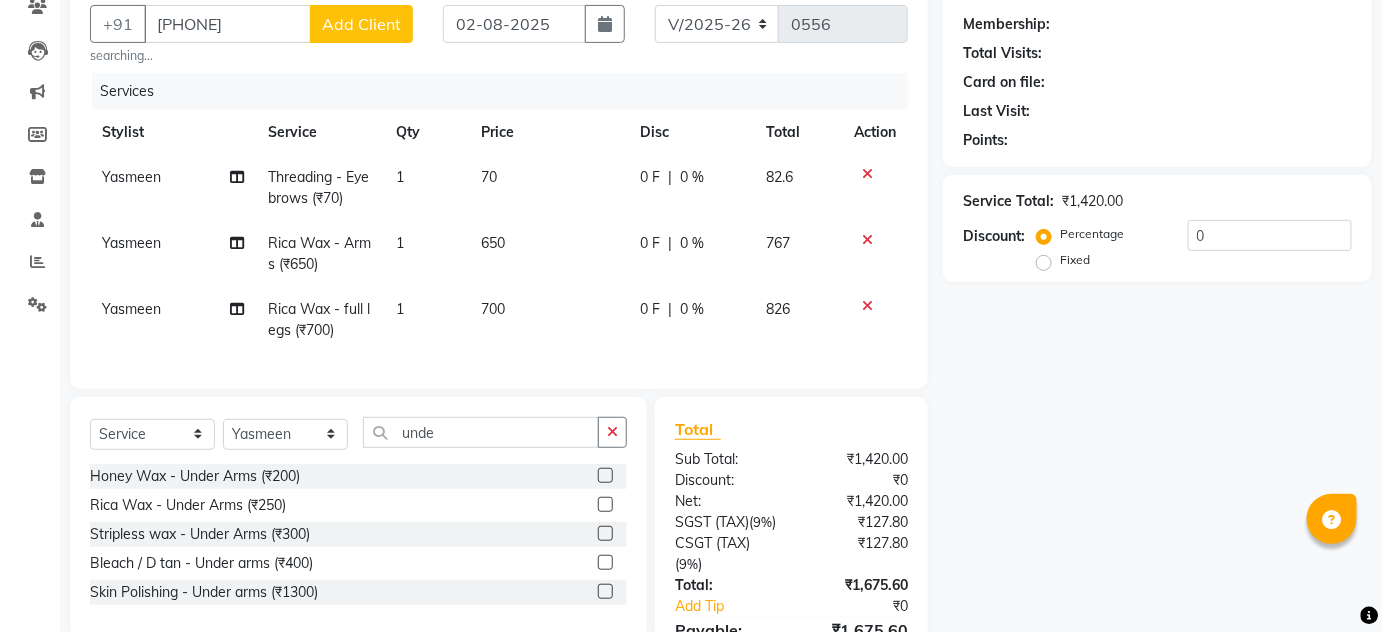 click 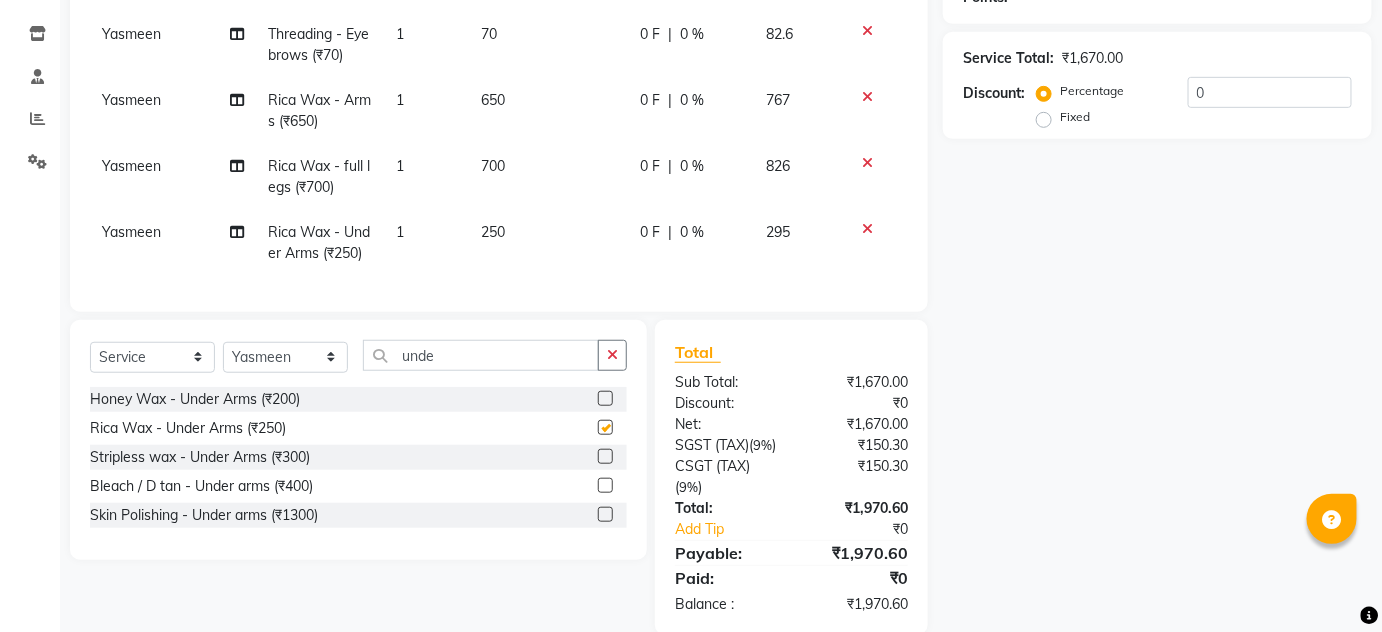 checkbox on "false" 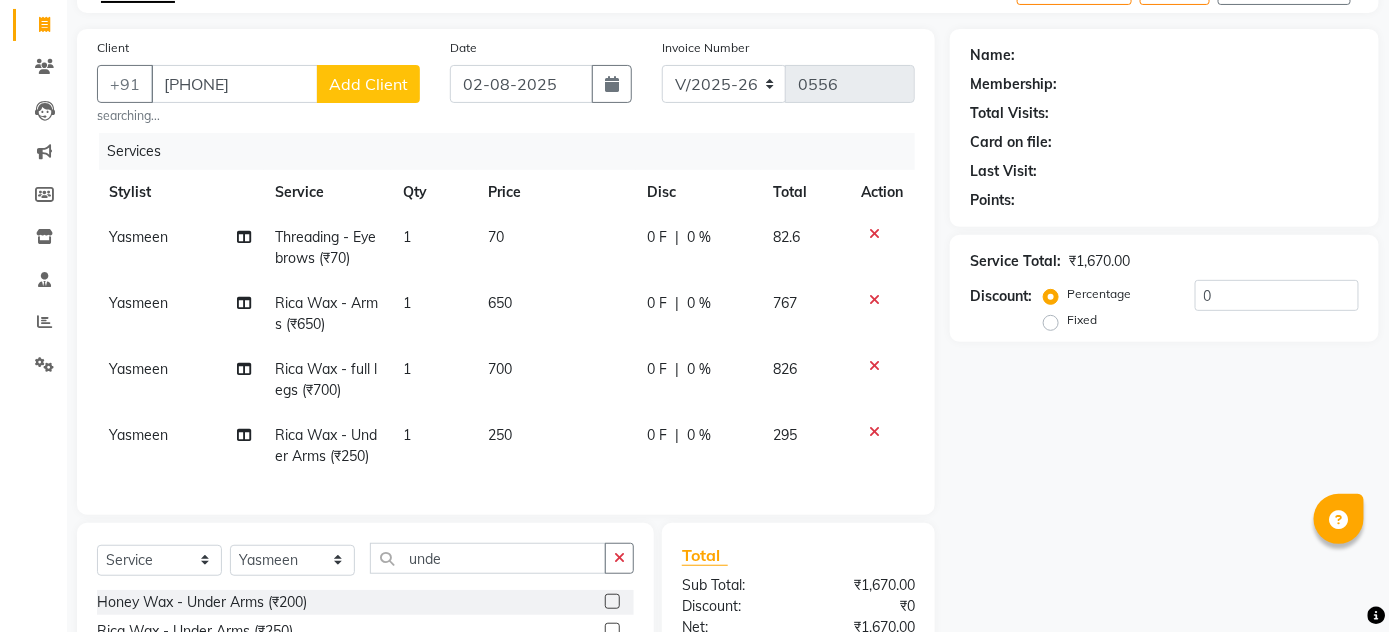 scroll, scrollTop: 118, scrollLeft: 0, axis: vertical 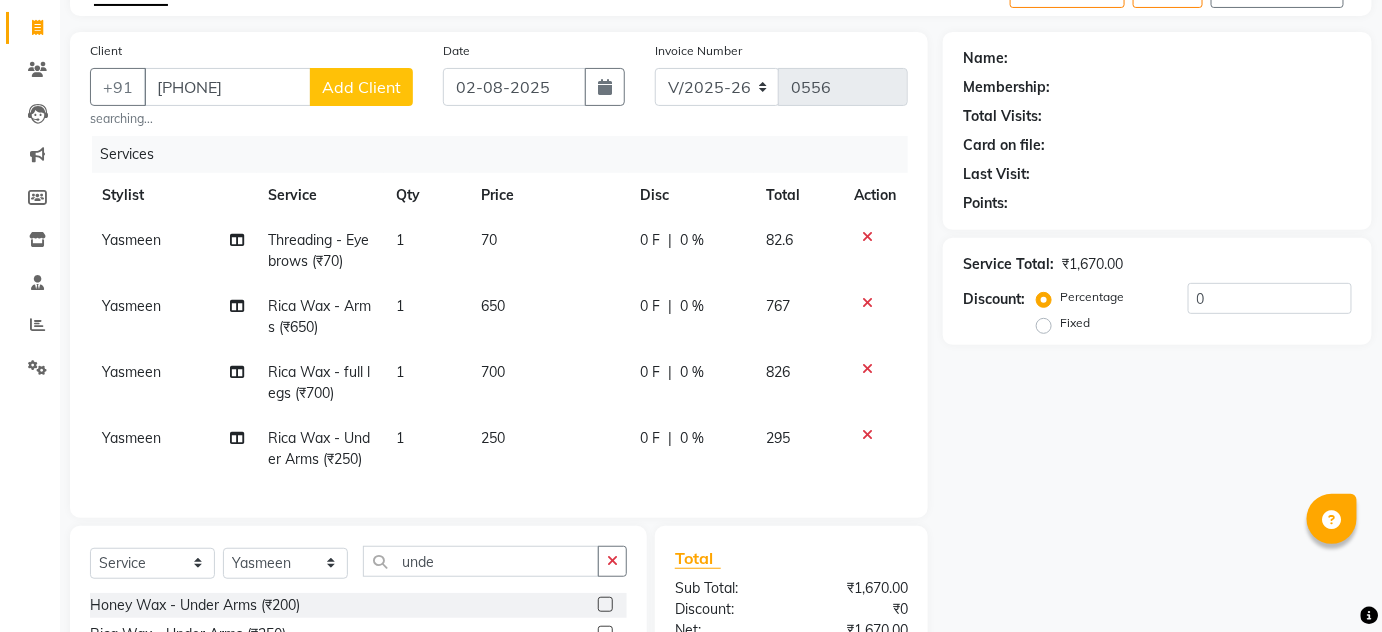 click on "Add Client" 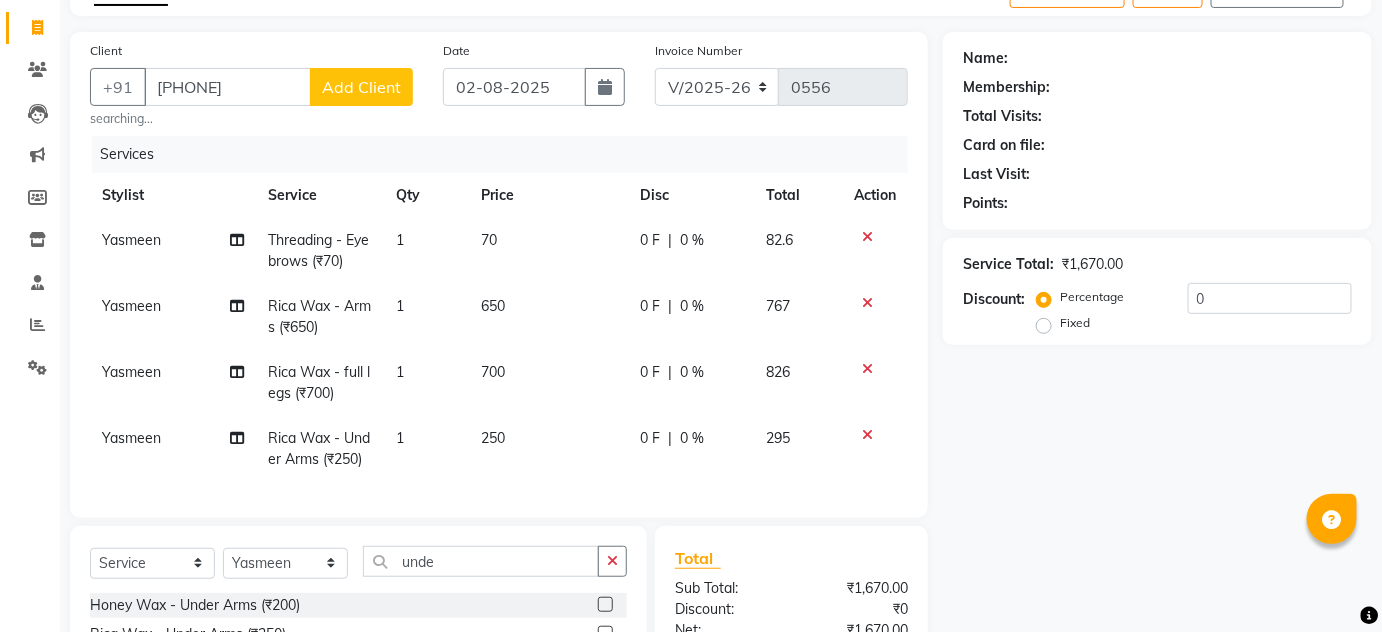 select on "22" 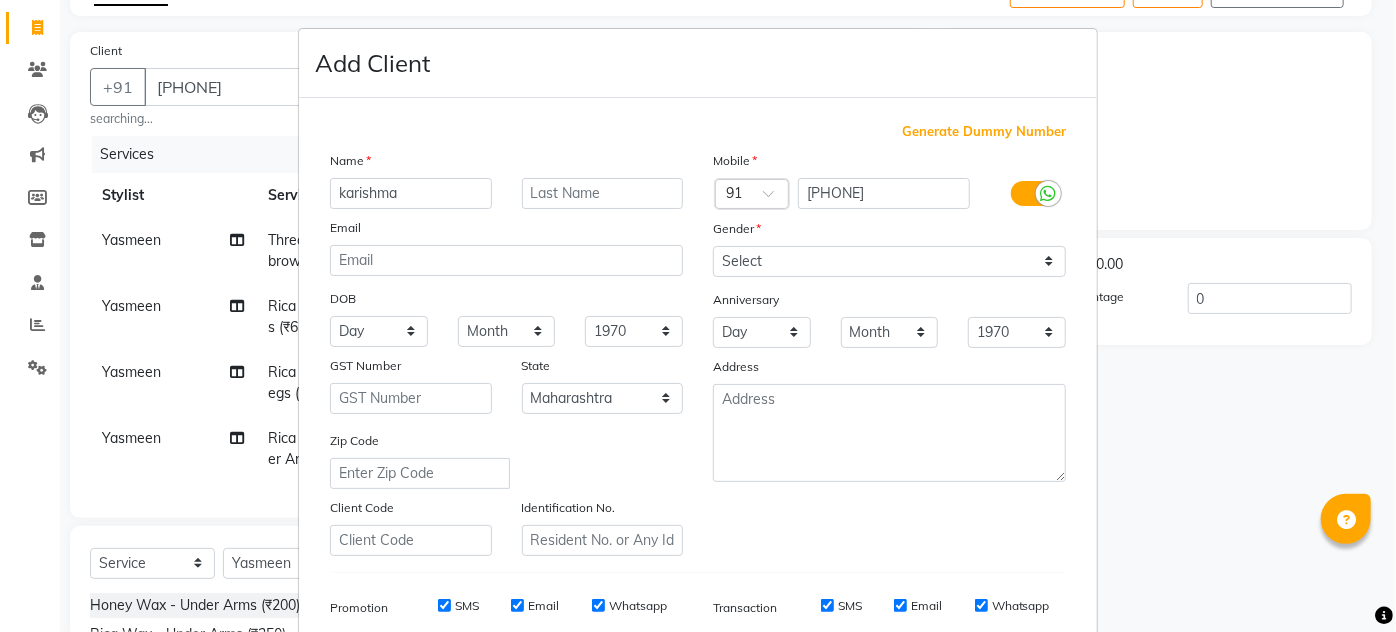 type on "karishma" 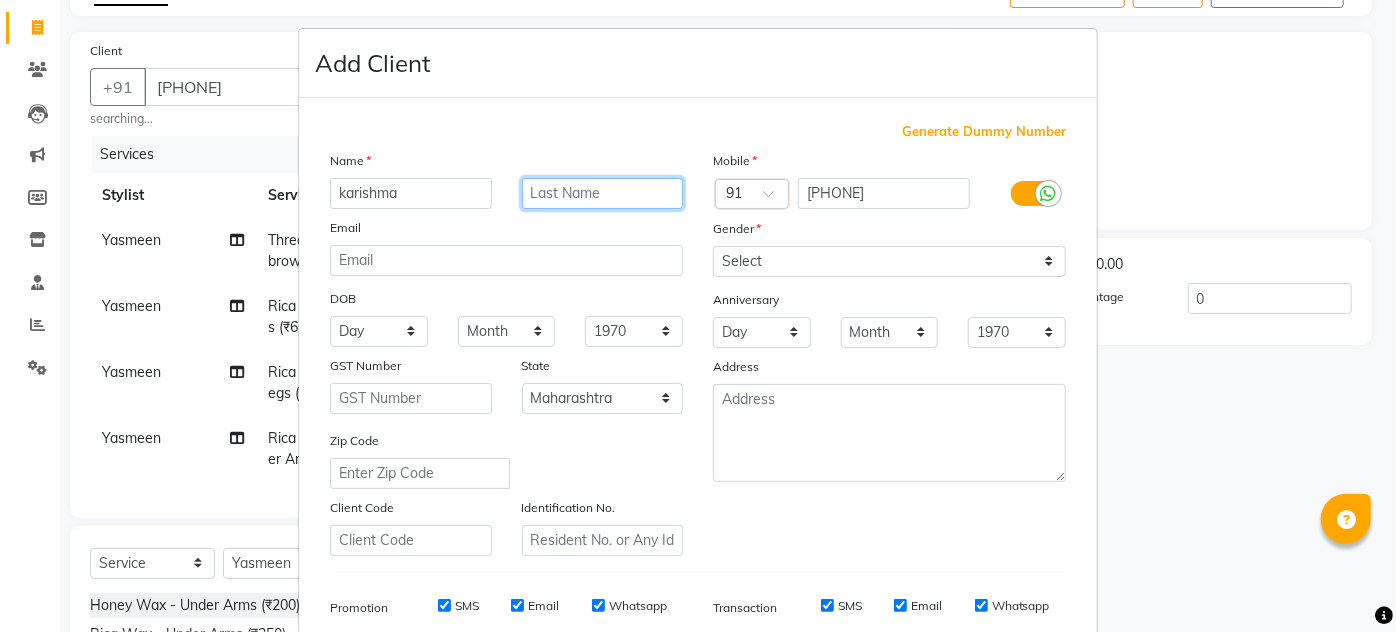click at bounding box center (603, 193) 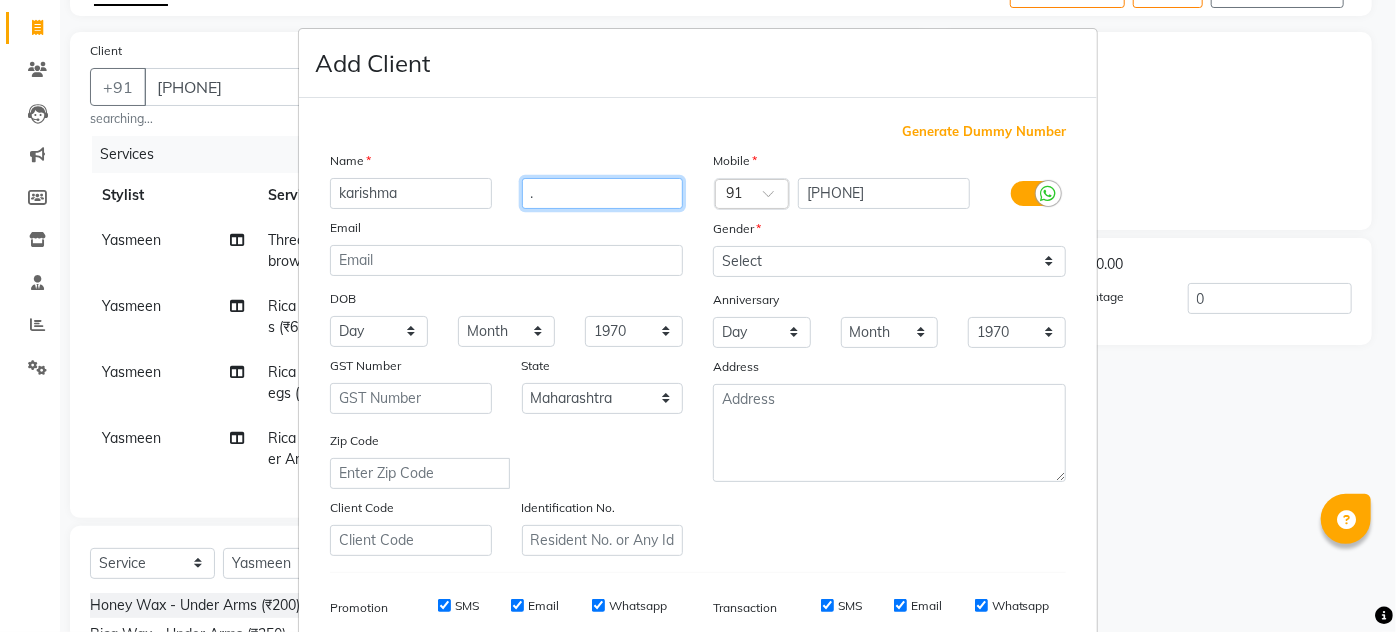 type on "." 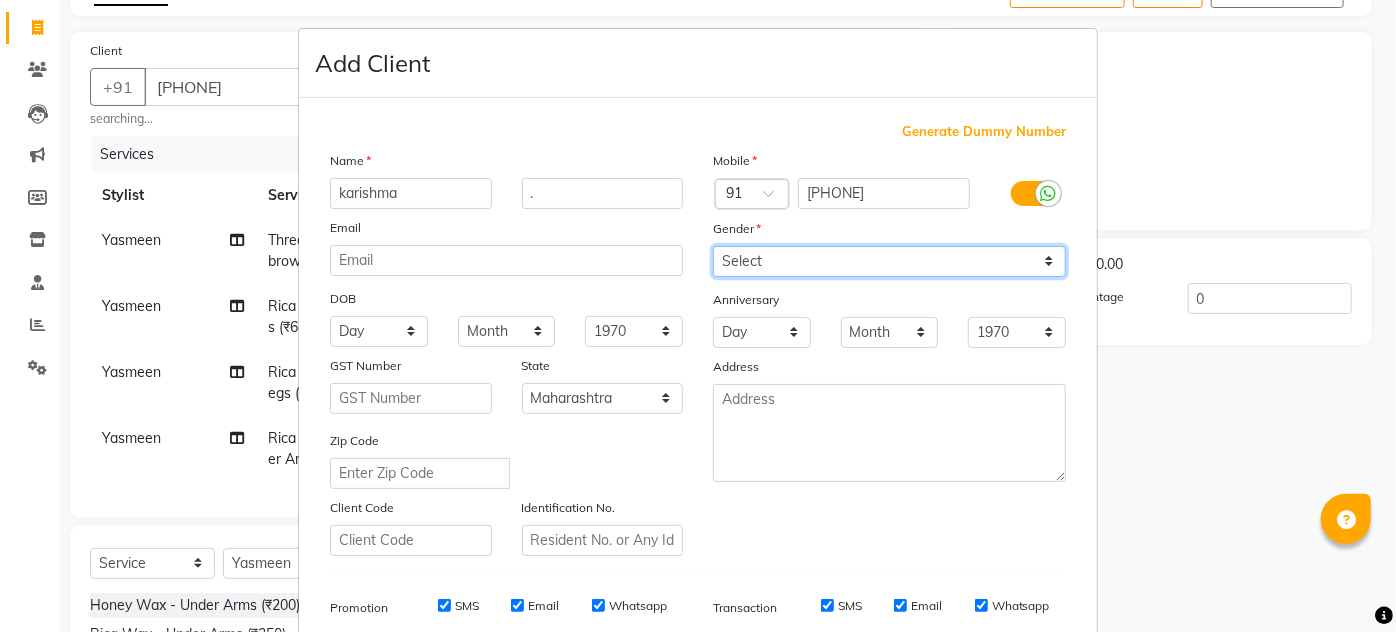 drag, startPoint x: 760, startPoint y: 247, endPoint x: 768, endPoint y: 274, distance: 28.160255 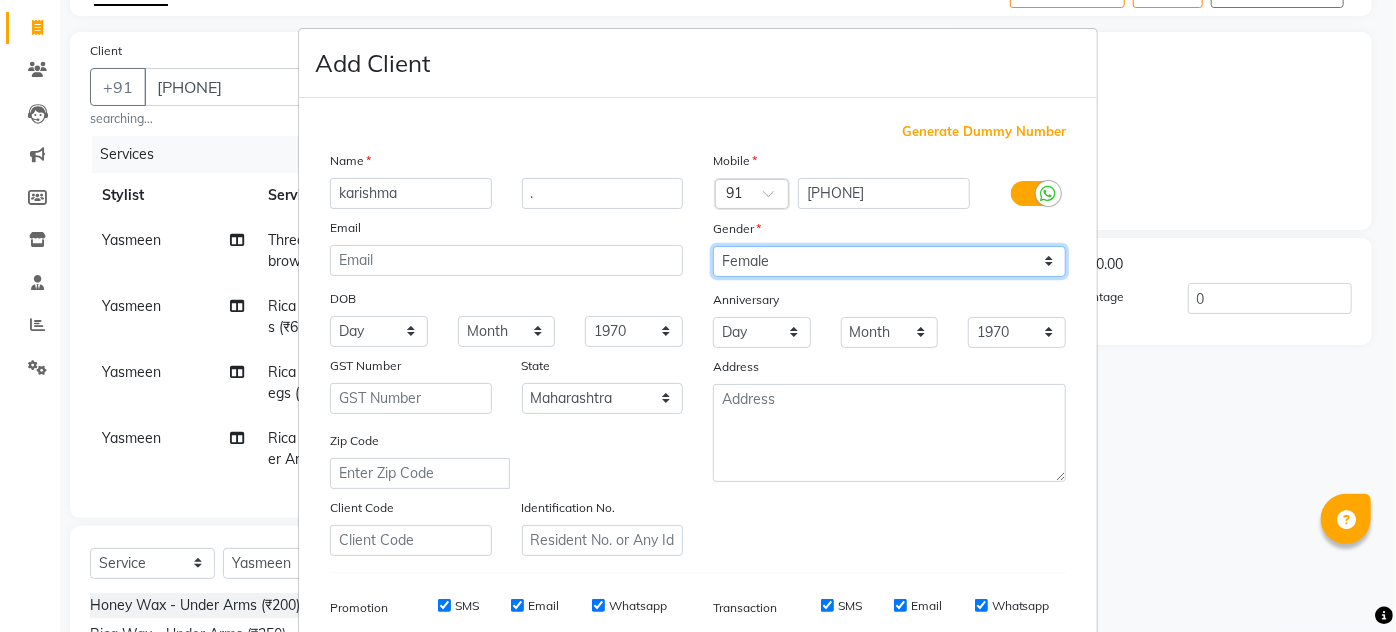 click on "Select Male Female Other Prefer Not To Say" at bounding box center (889, 261) 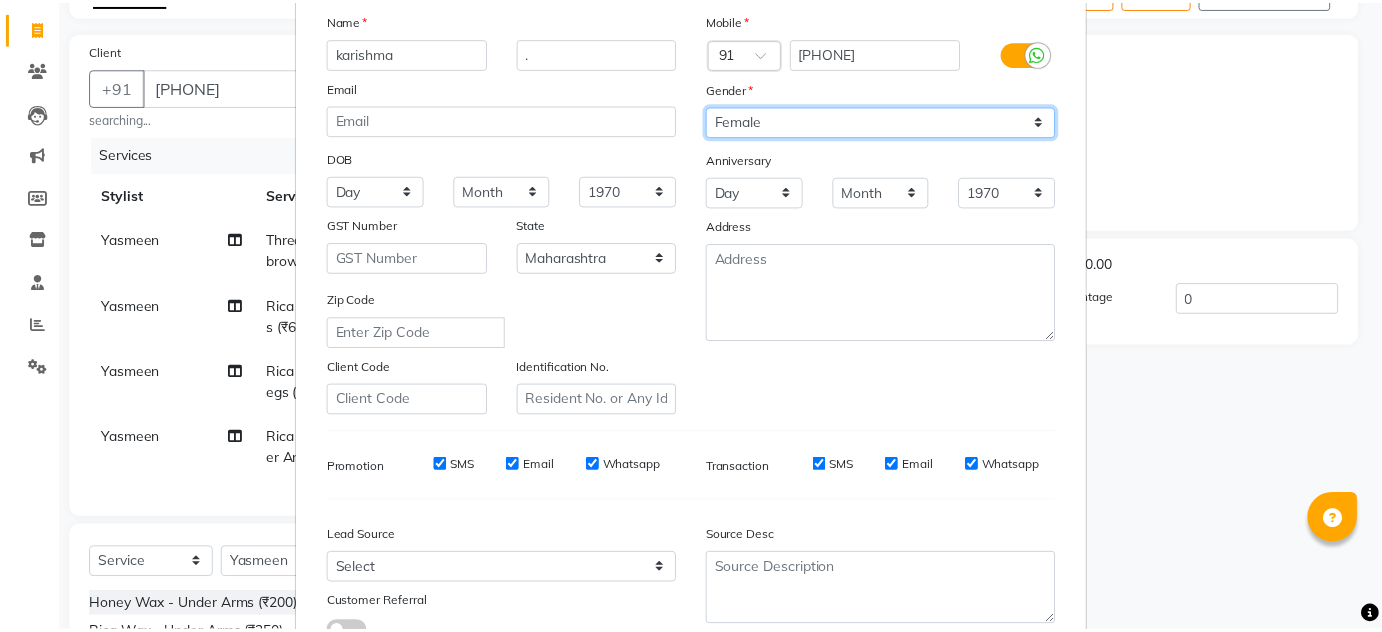 scroll, scrollTop: 290, scrollLeft: 0, axis: vertical 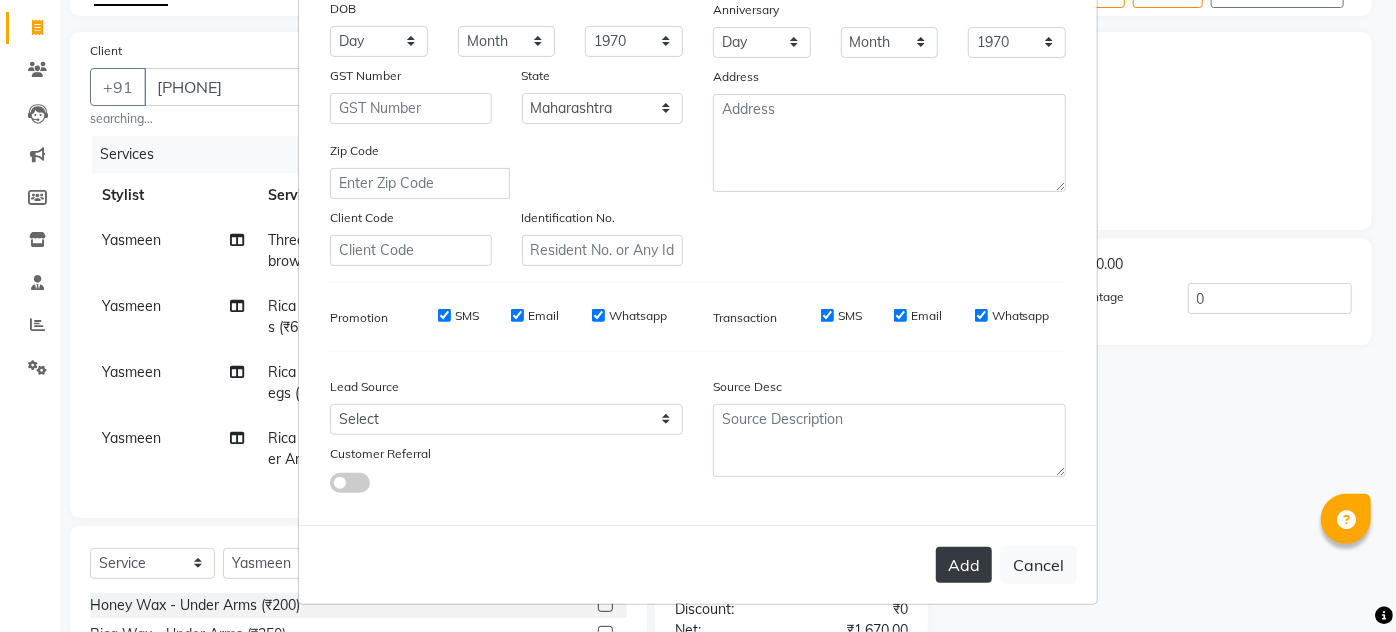 click on "Add" at bounding box center [964, 565] 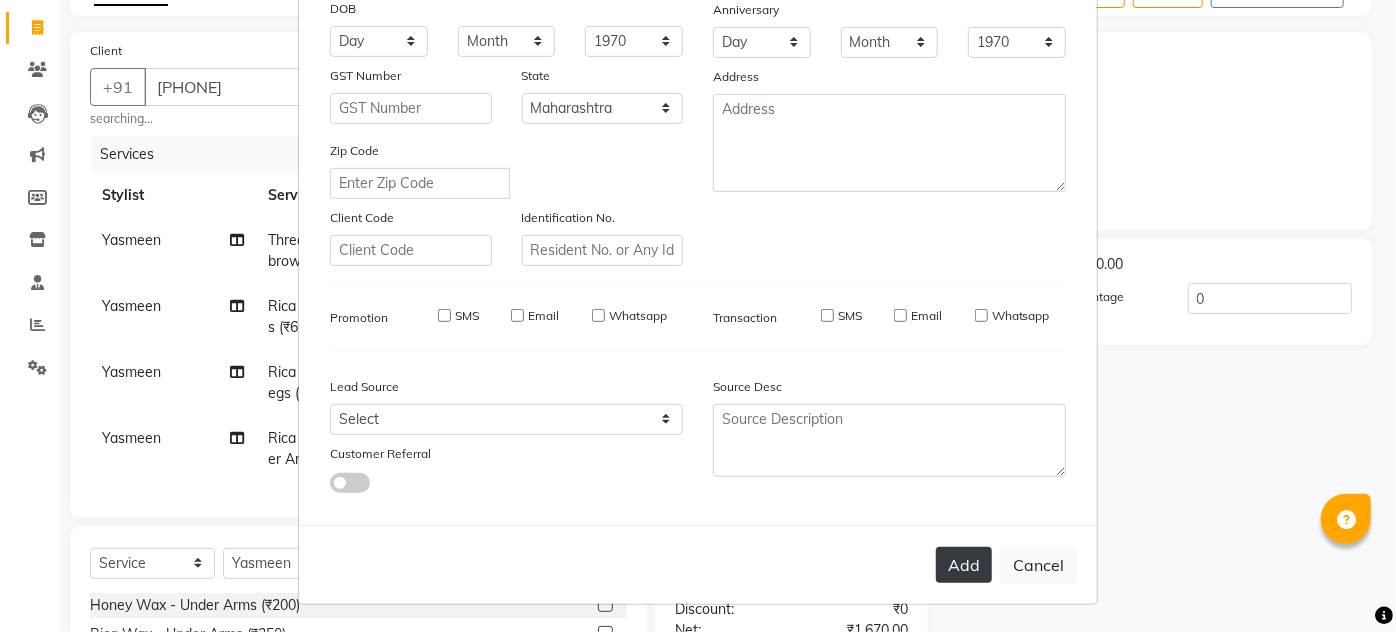 type 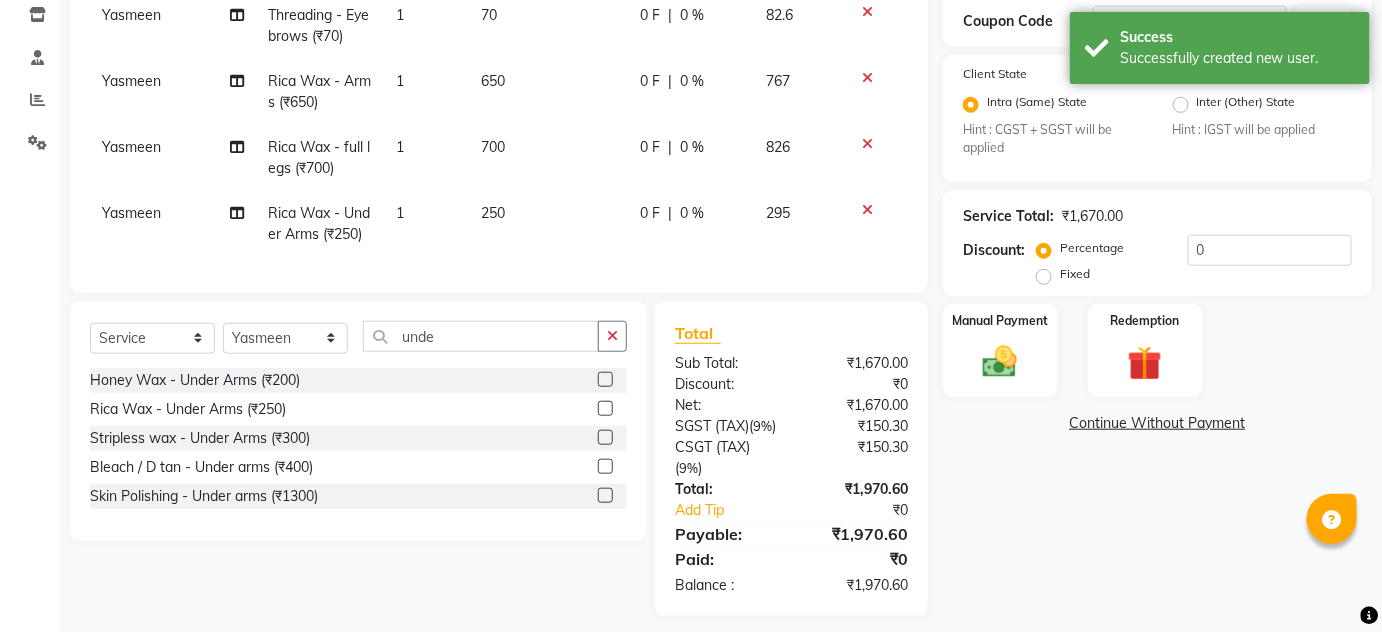 scroll, scrollTop: 363, scrollLeft: 0, axis: vertical 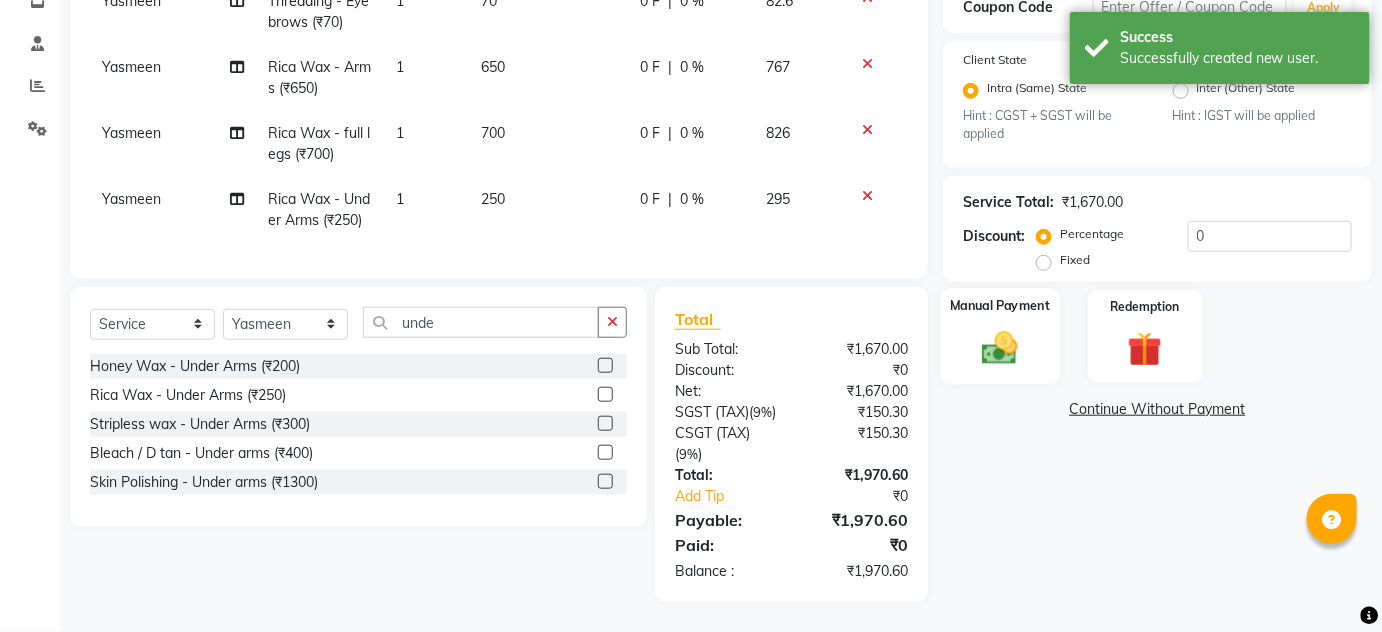click 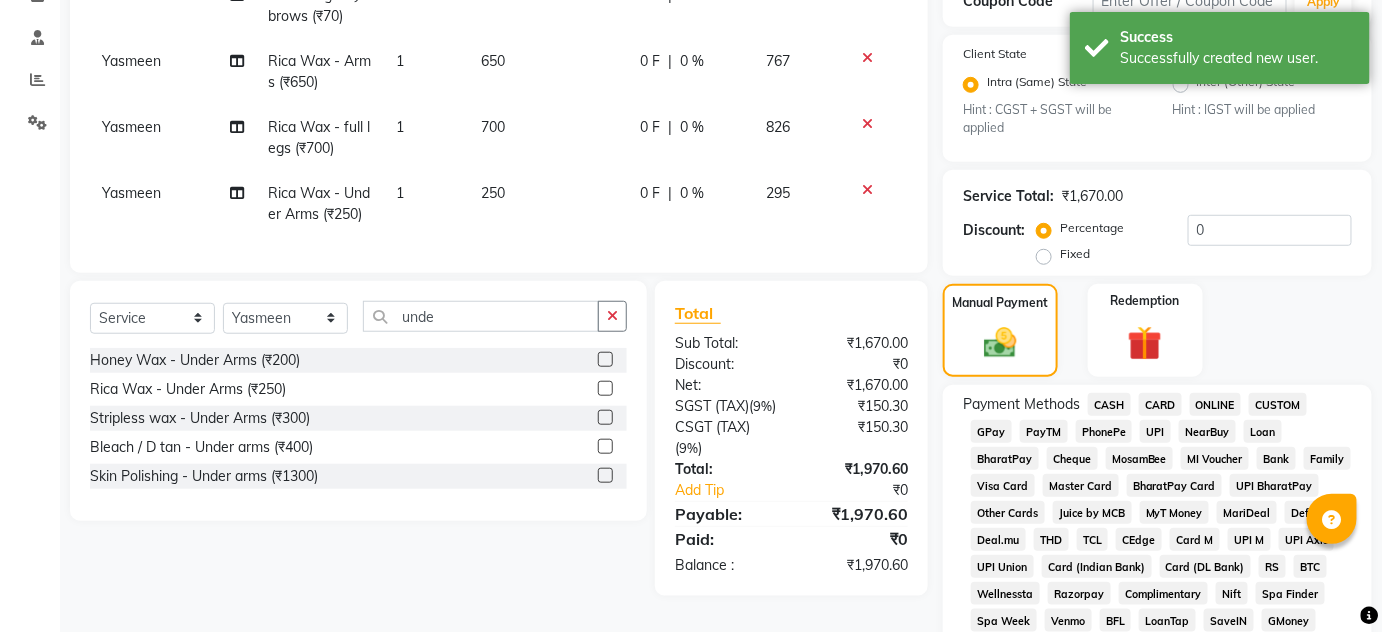 click on "CASH" 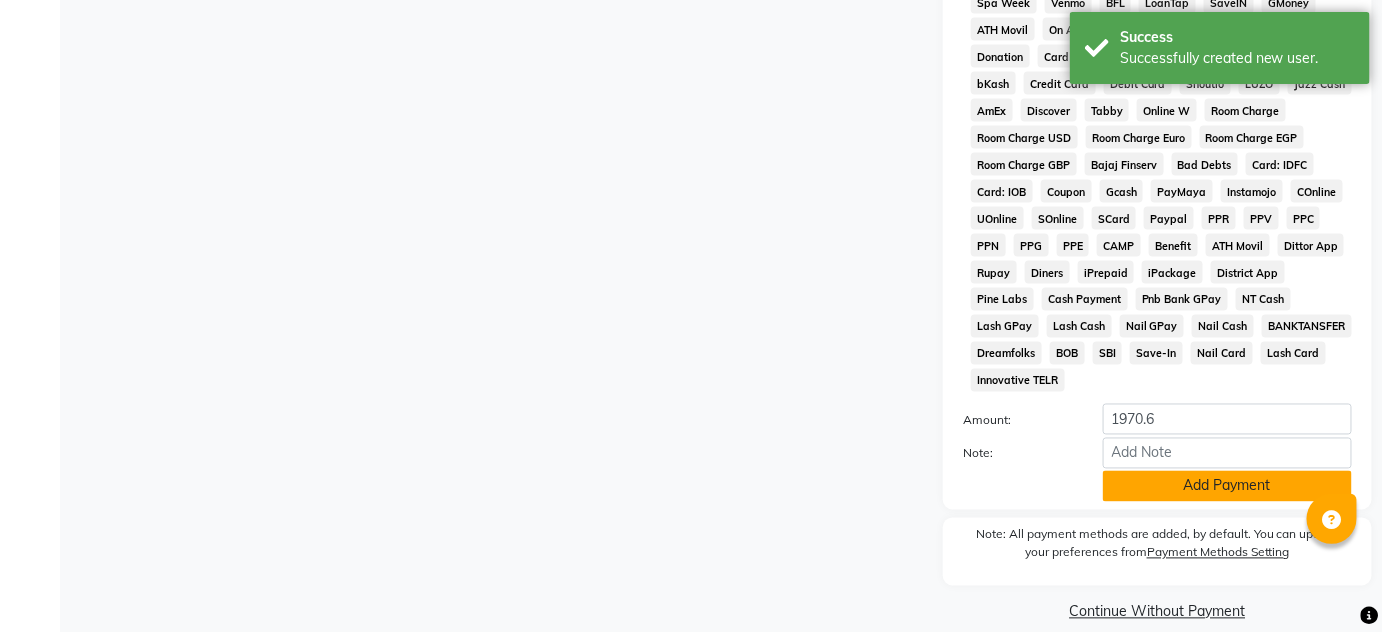 click on "Add Payment" 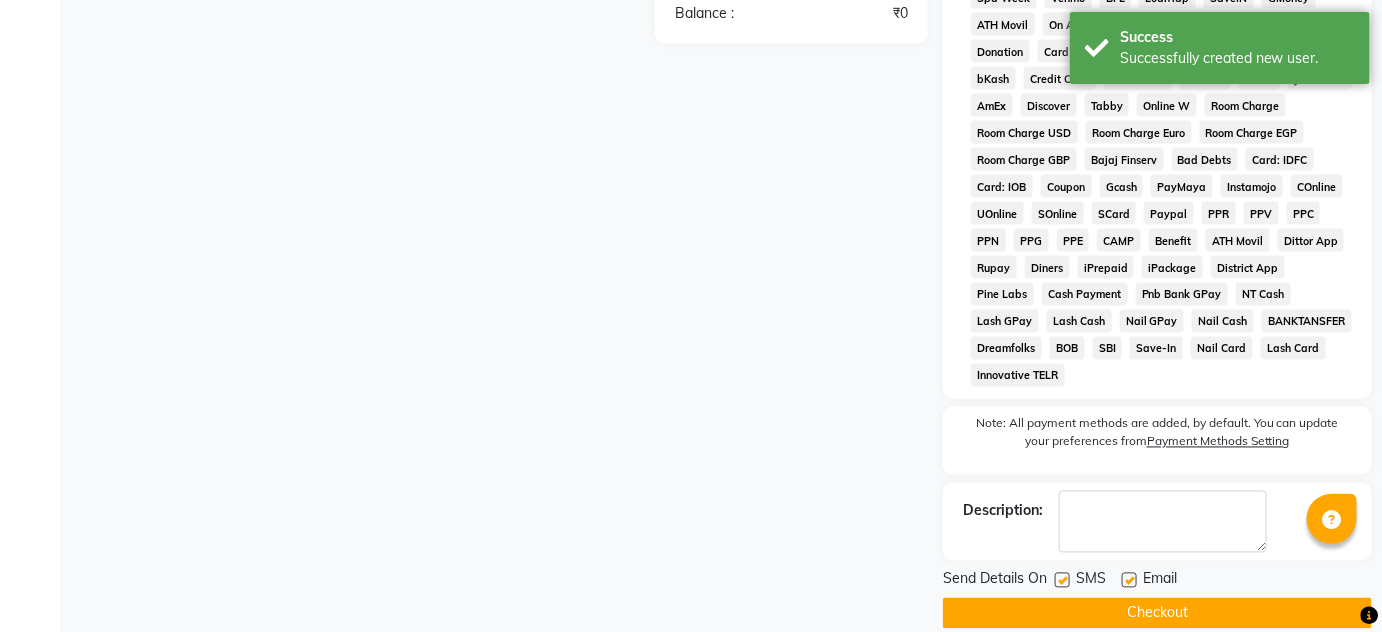 scroll, scrollTop: 988, scrollLeft: 0, axis: vertical 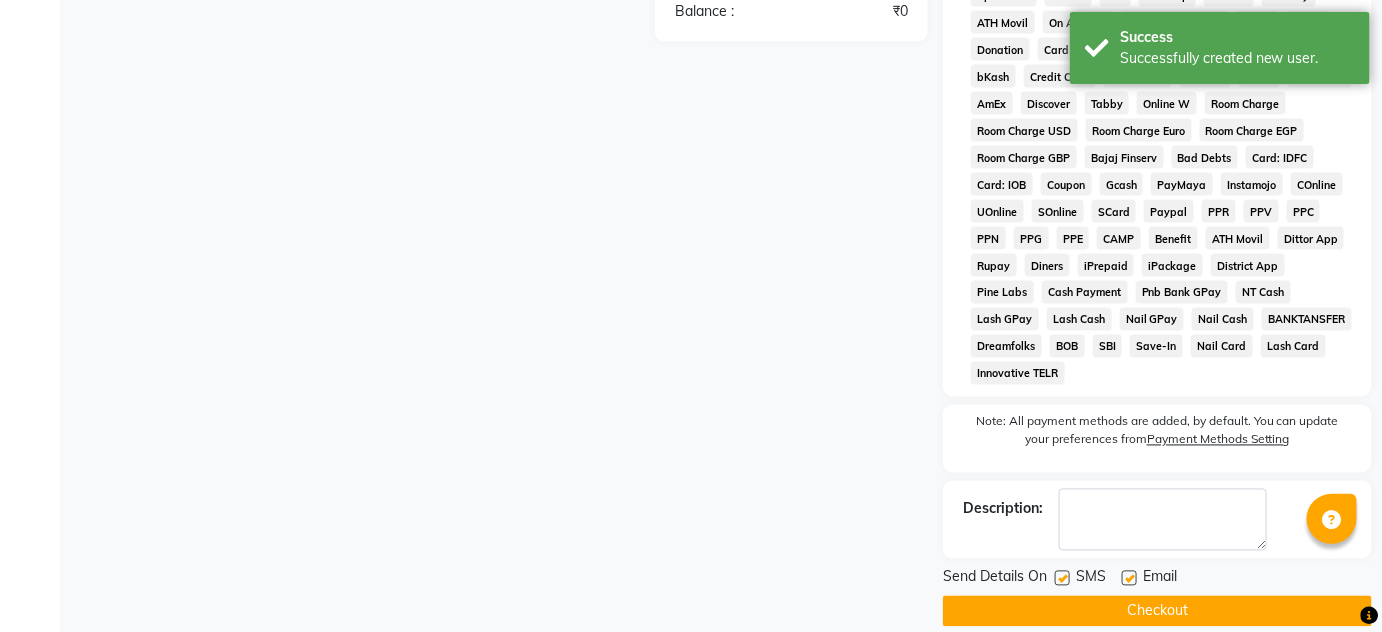 click on "Checkout" 